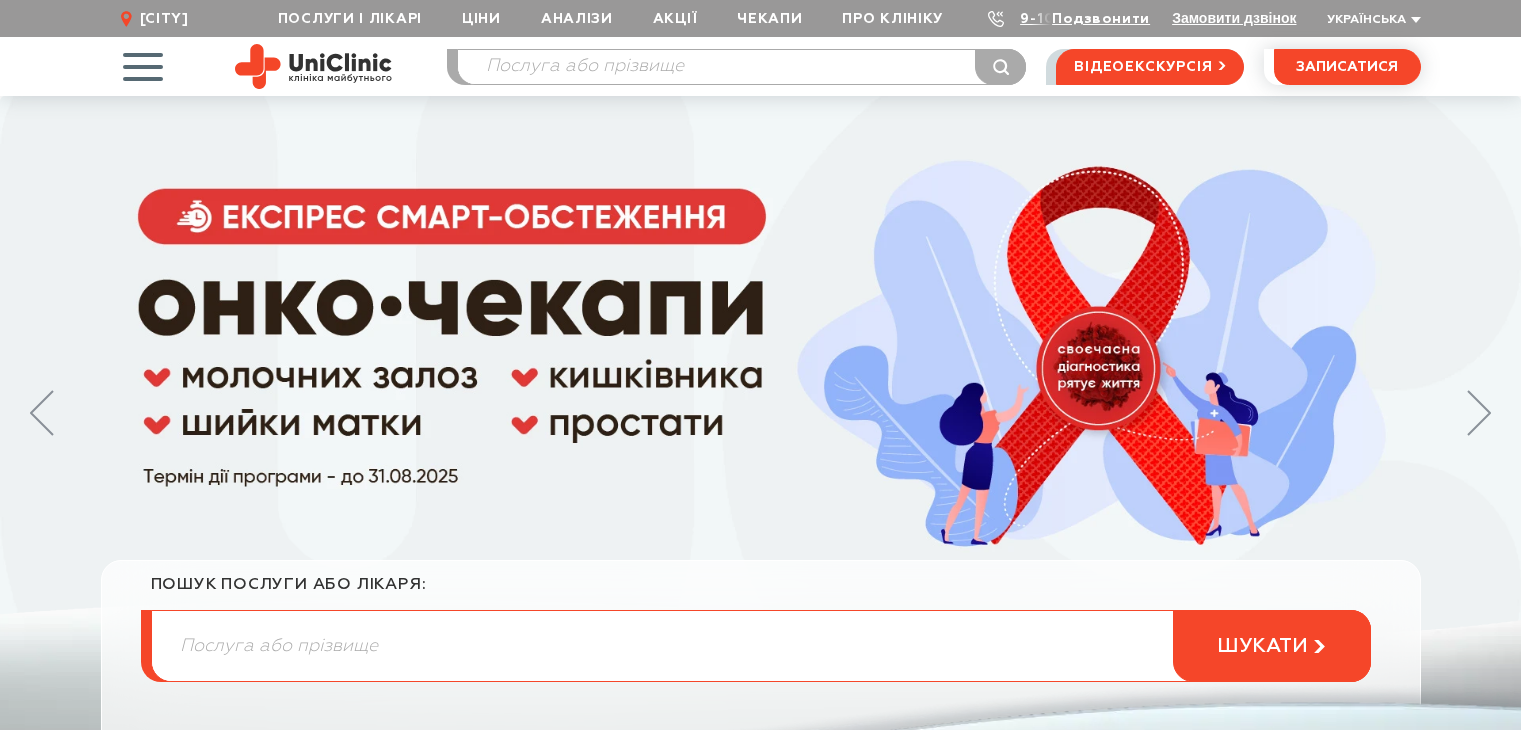 scroll, scrollTop: 0, scrollLeft: 0, axis: both 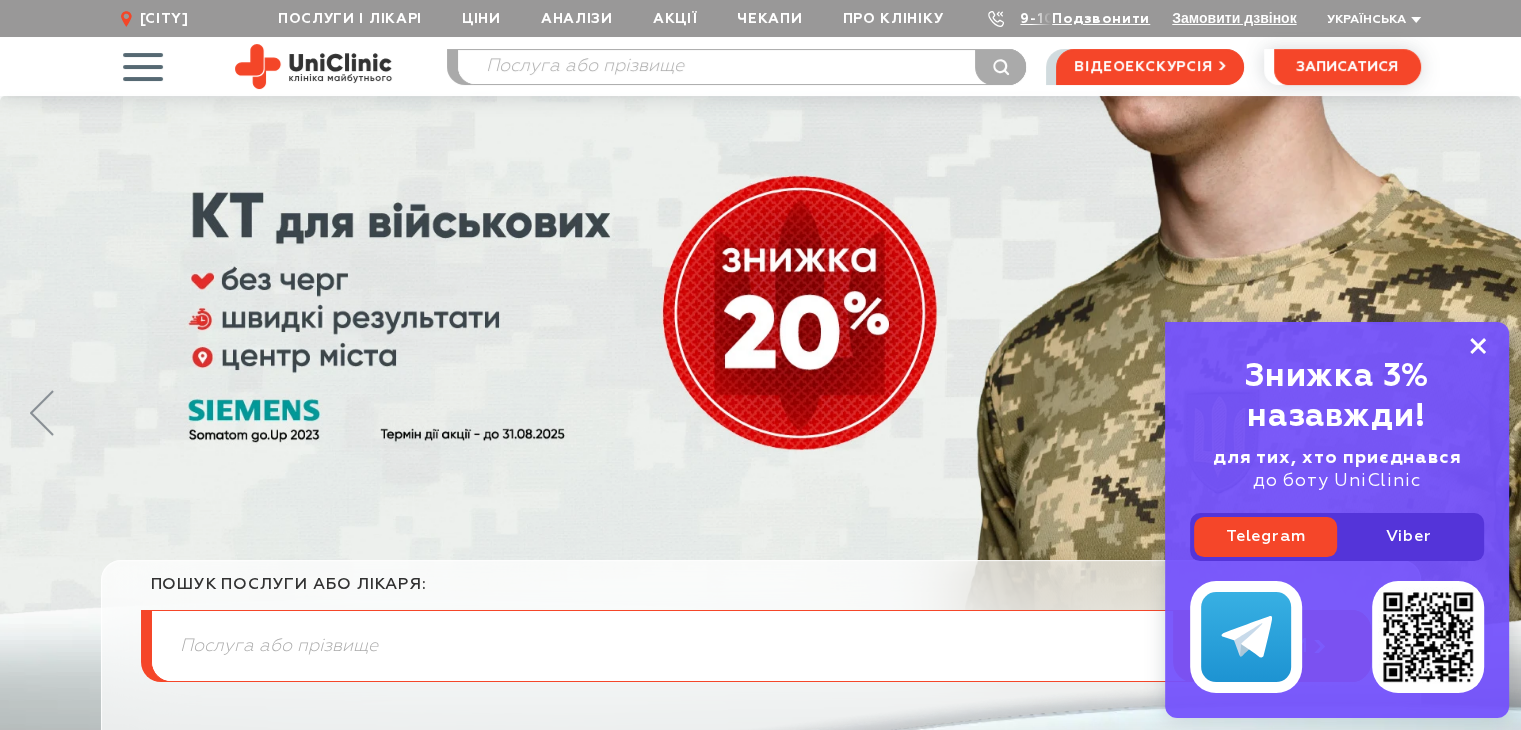 click 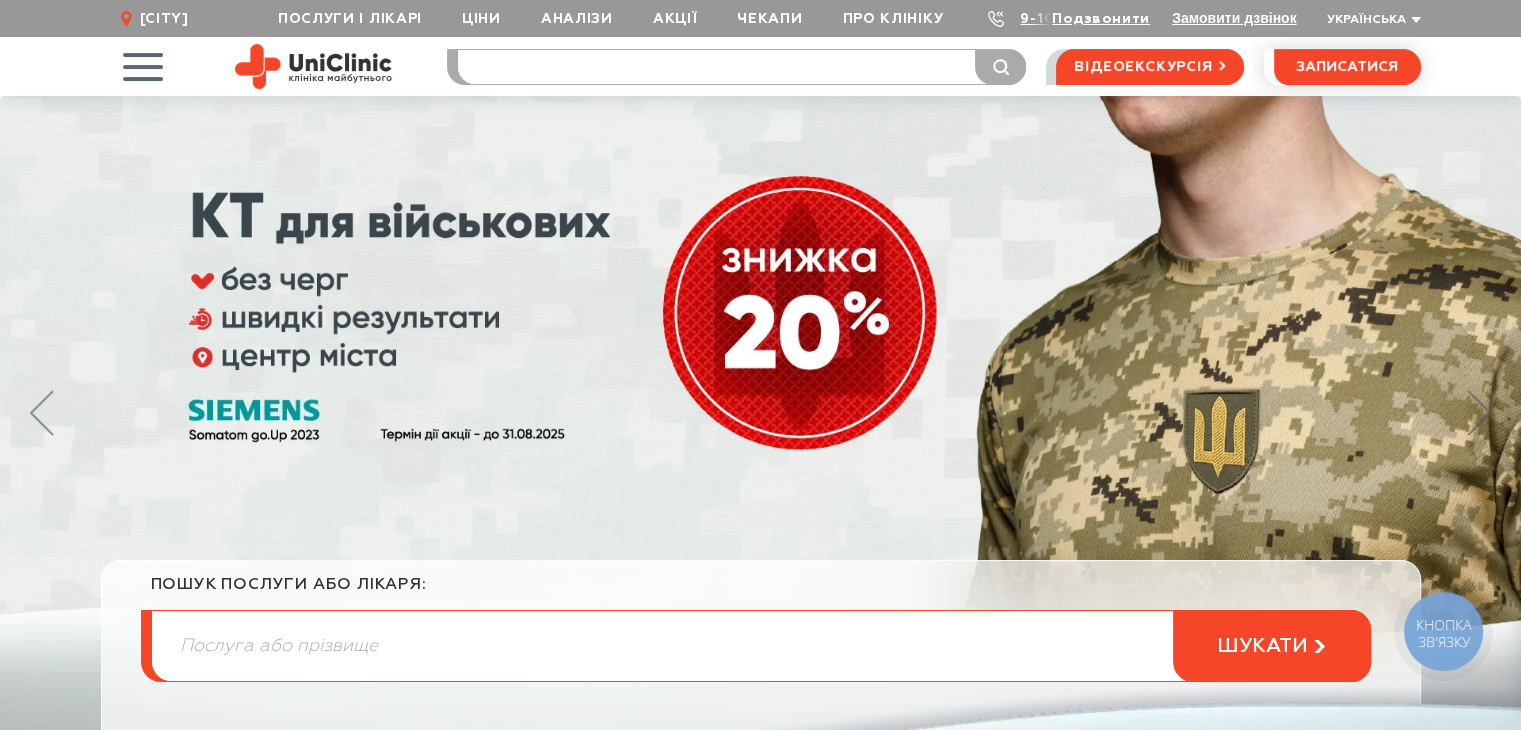 click at bounding box center (742, 67) 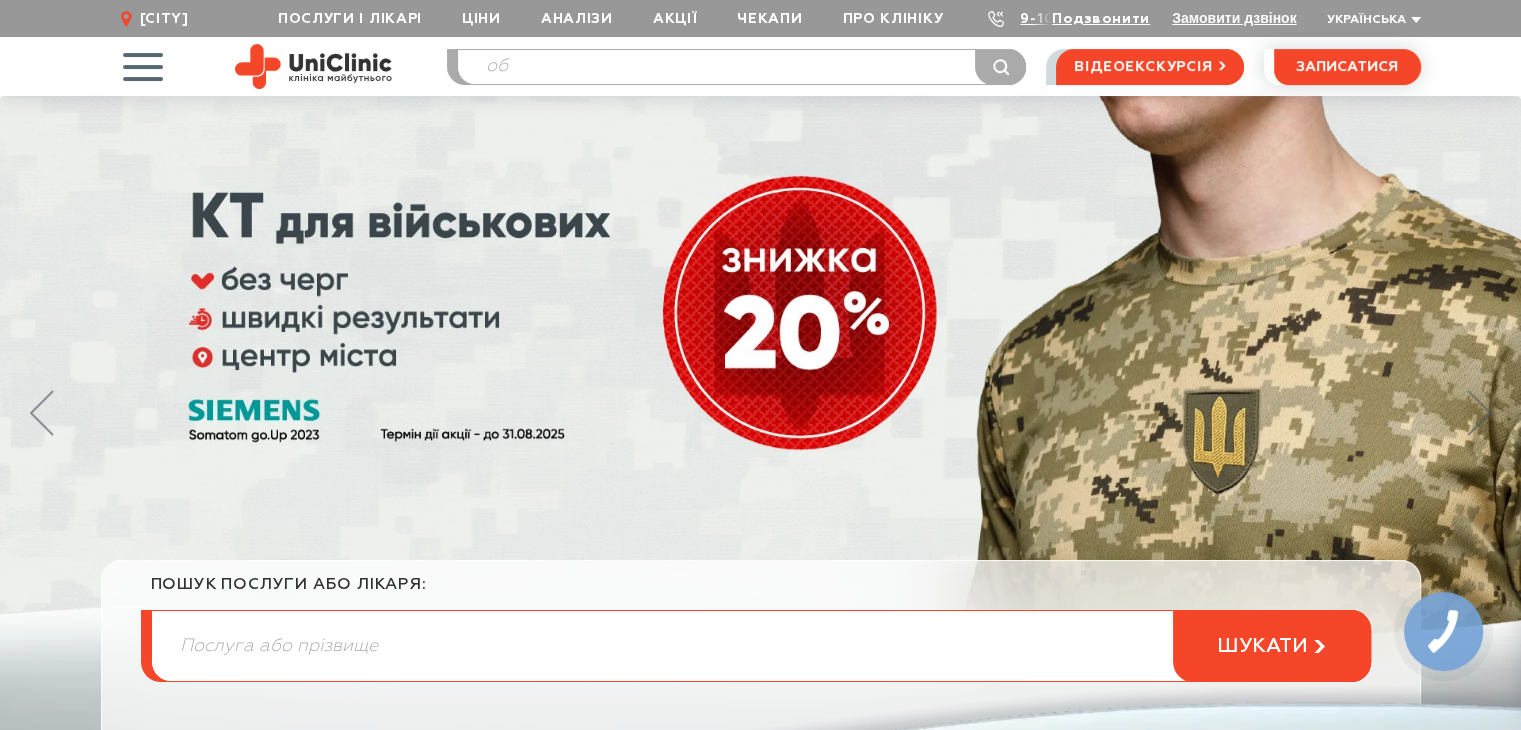 type on "о" 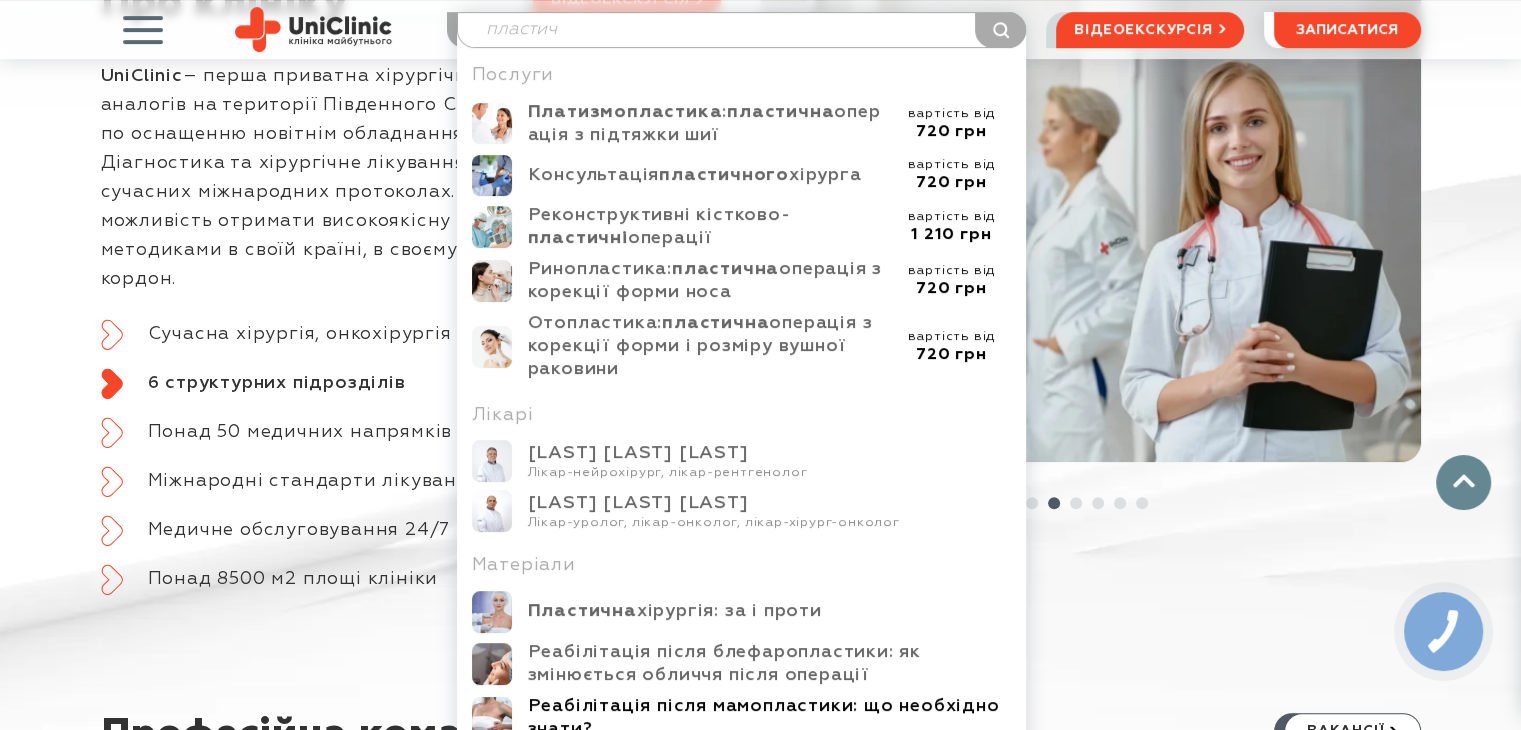scroll, scrollTop: 1000, scrollLeft: 0, axis: vertical 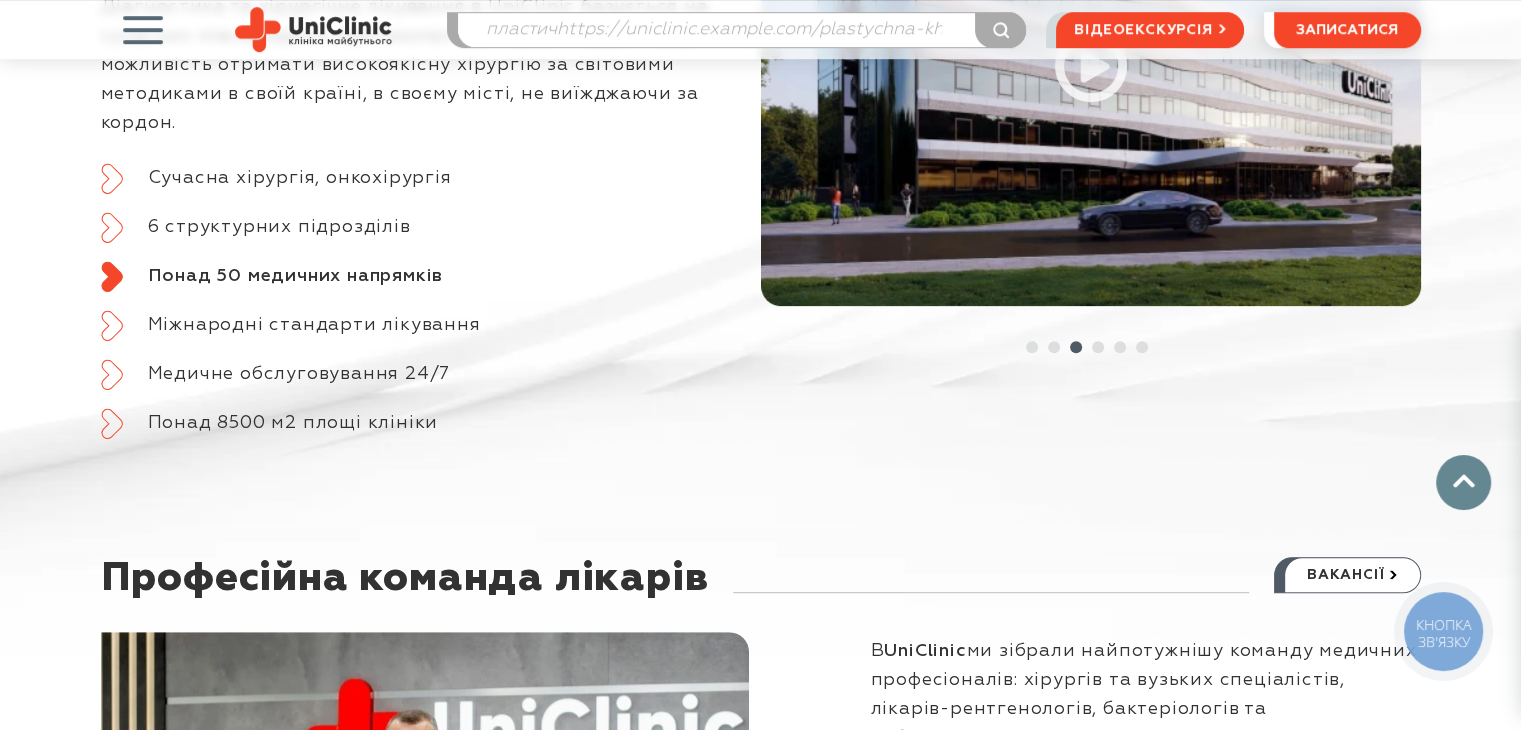type on "пластичhttps://uniclinic.ua/plastychna-khirurhiya-za-i-proty" 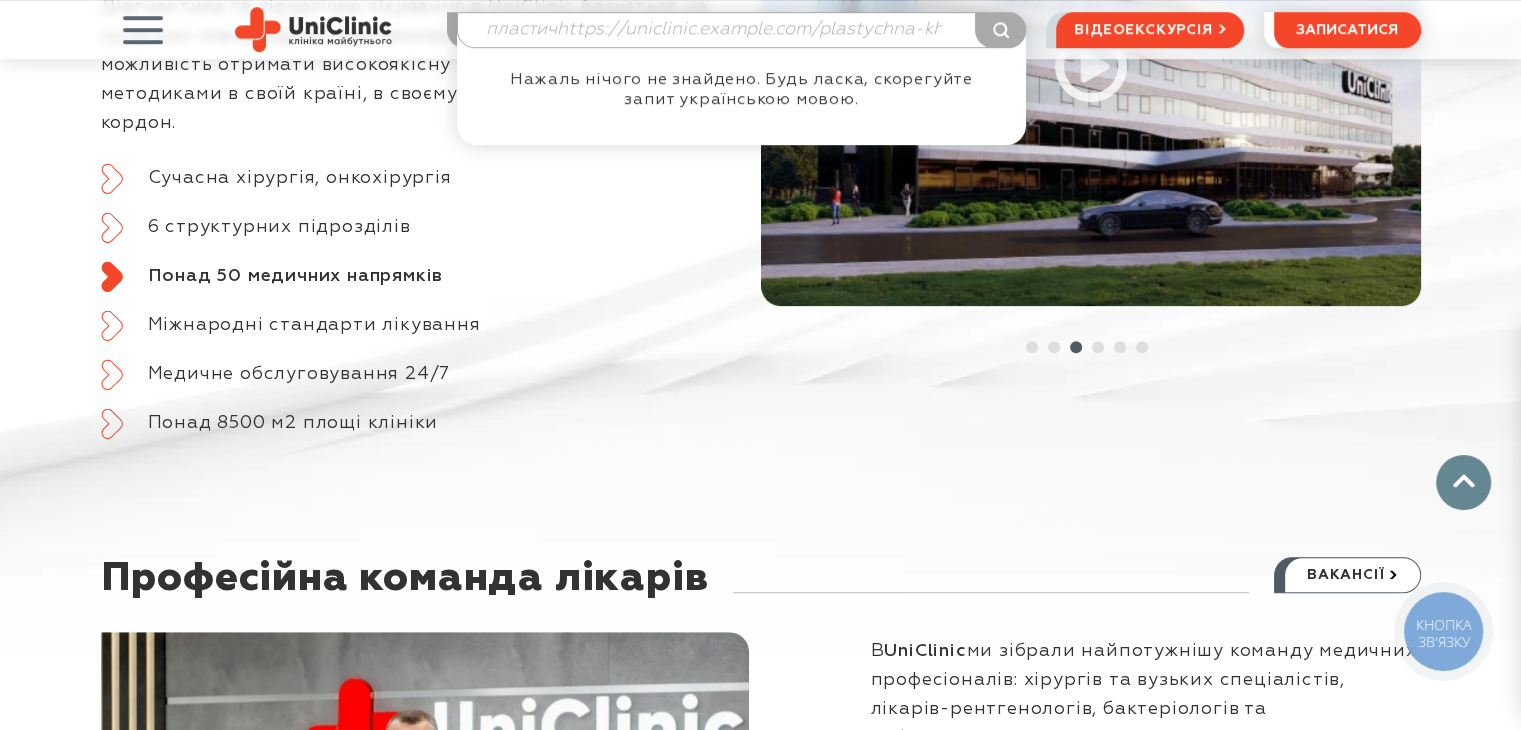 scroll, scrollTop: 0, scrollLeft: 64, axis: horizontal 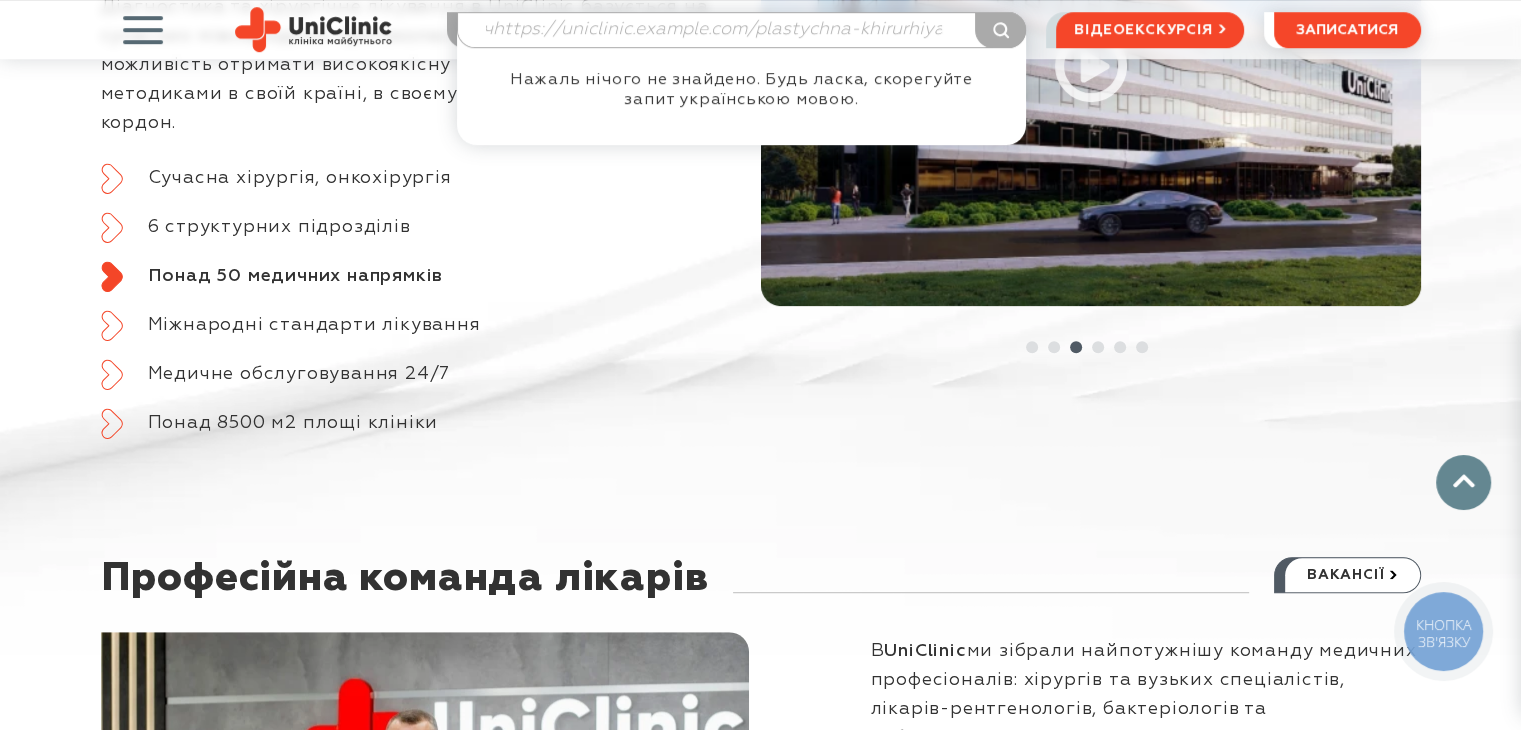drag, startPoint x: 479, startPoint y: 20, endPoint x: 969, endPoint y: 52, distance: 491.0438 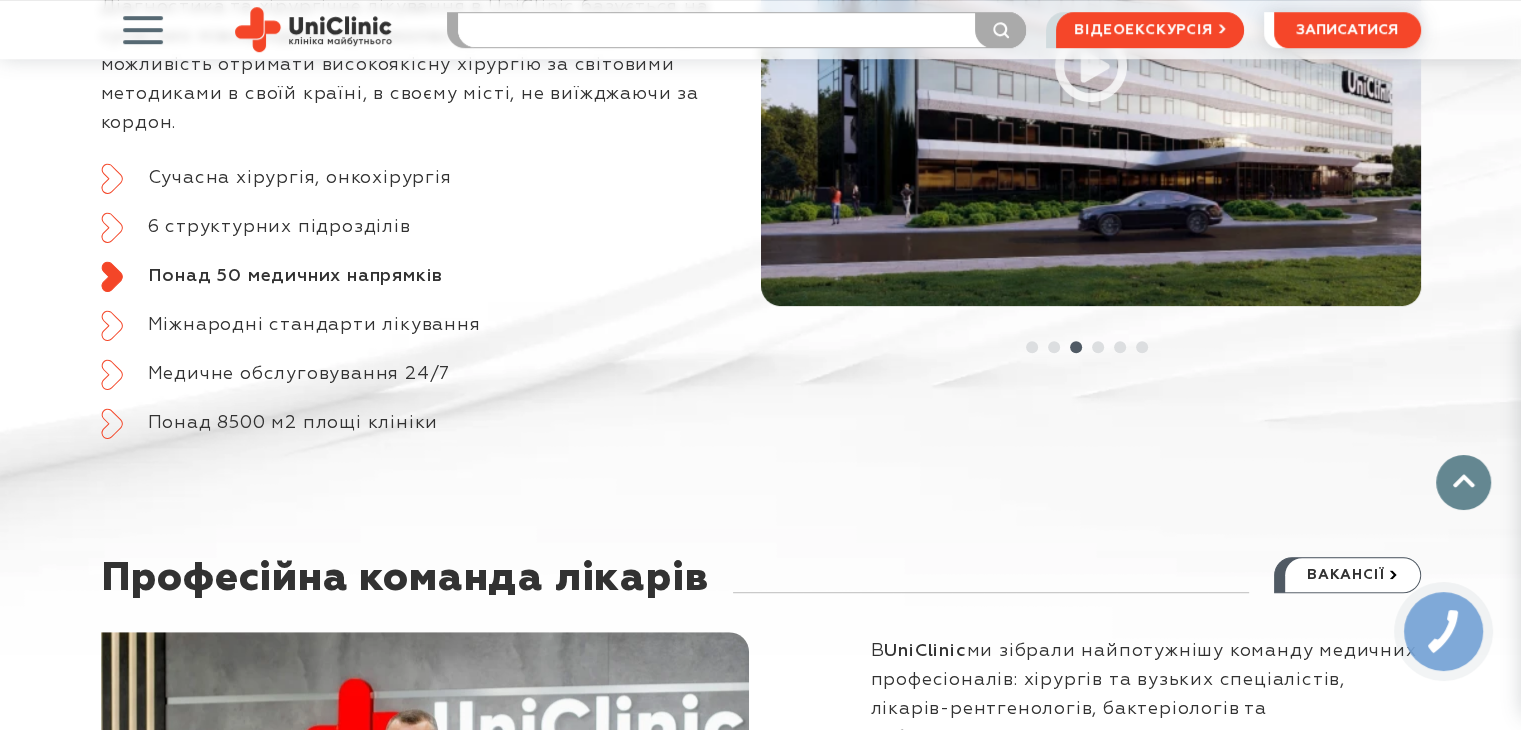 scroll, scrollTop: 0, scrollLeft: 0, axis: both 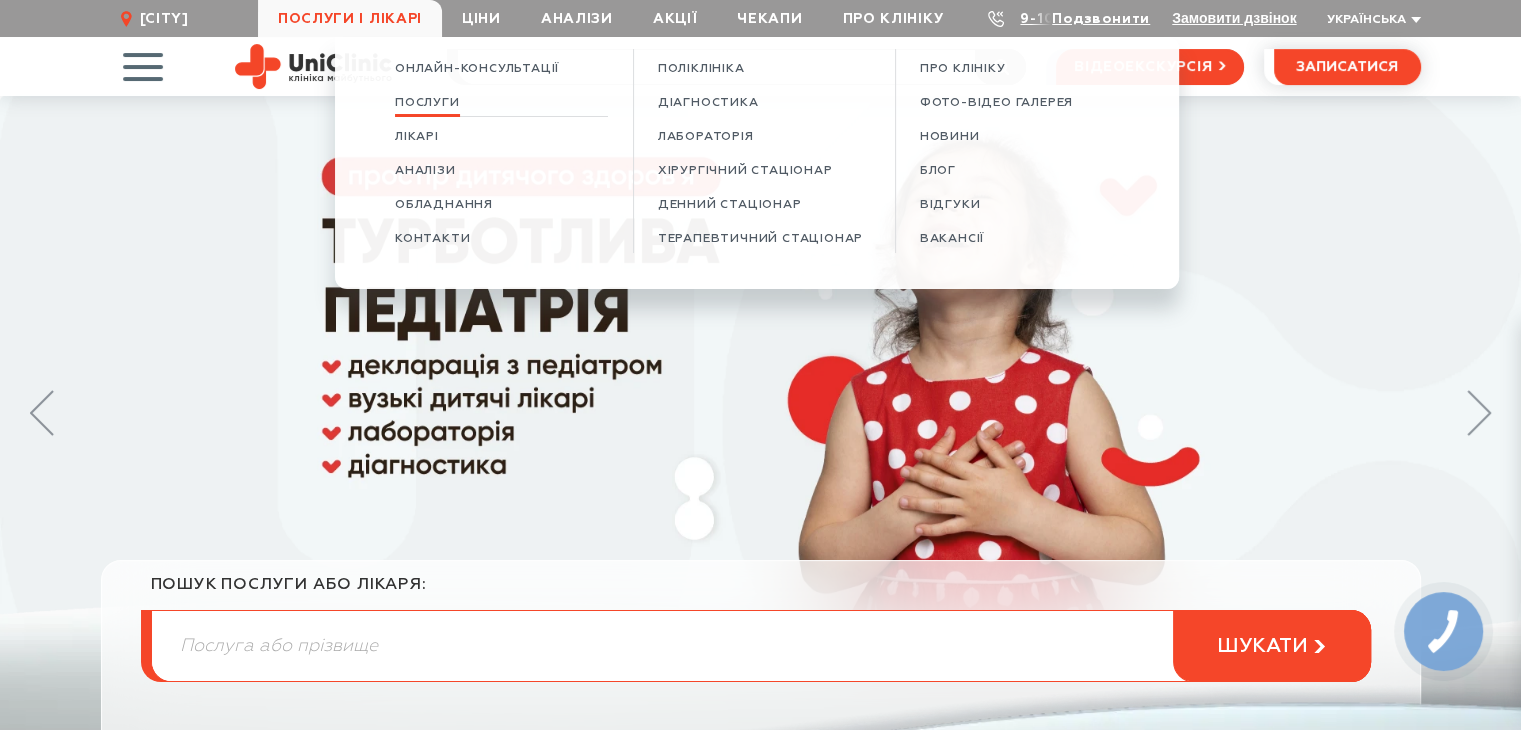 type 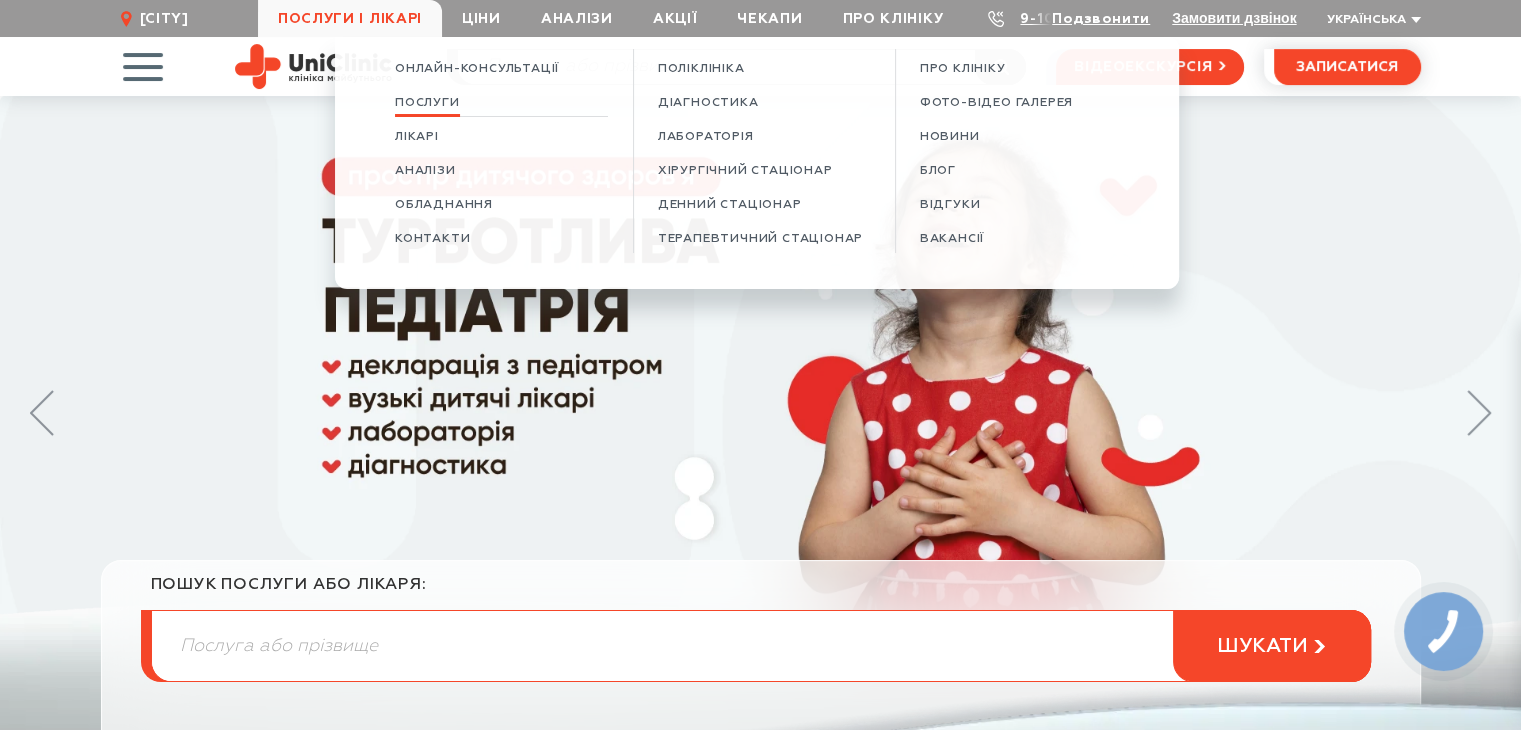 click on "Послуги" at bounding box center (427, 103) 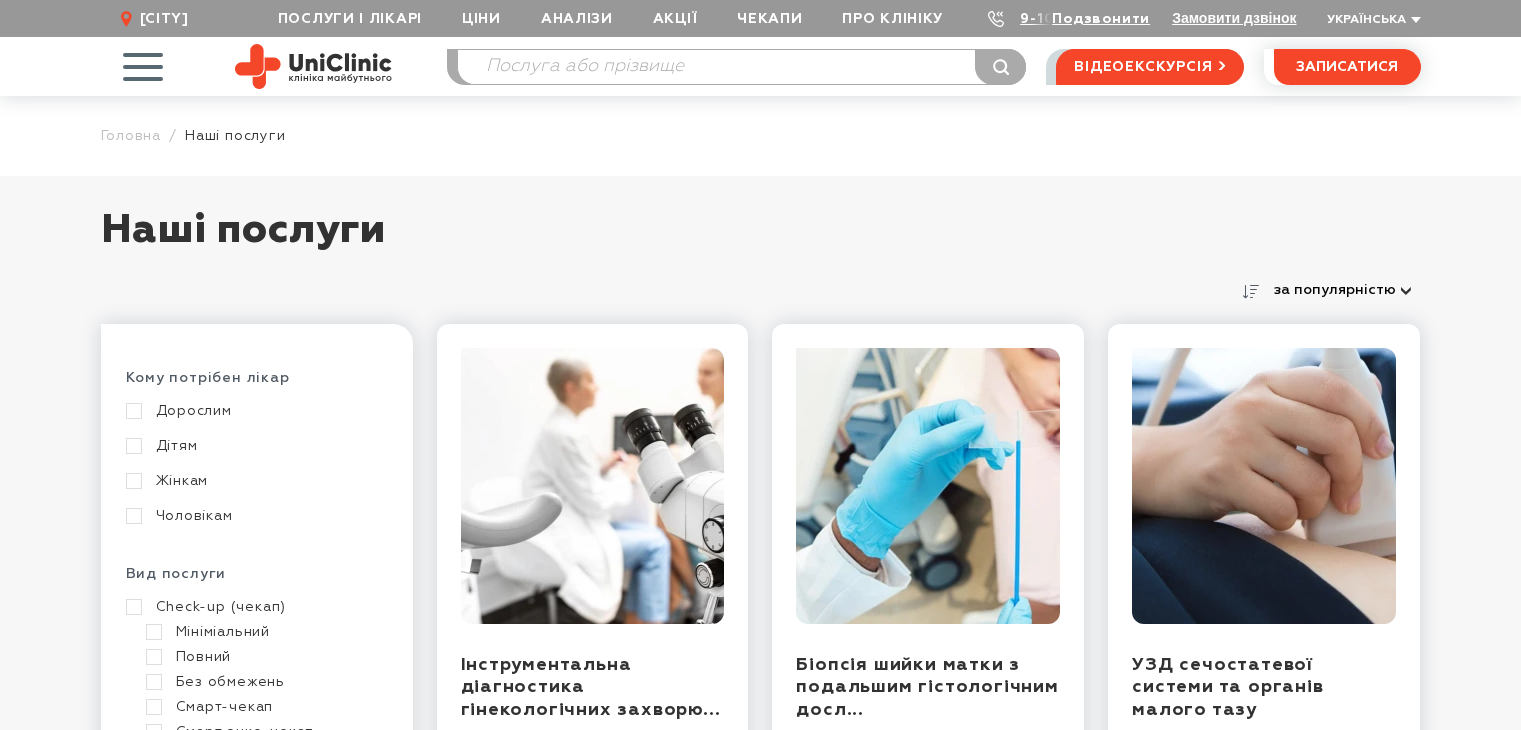 scroll, scrollTop: 0, scrollLeft: 0, axis: both 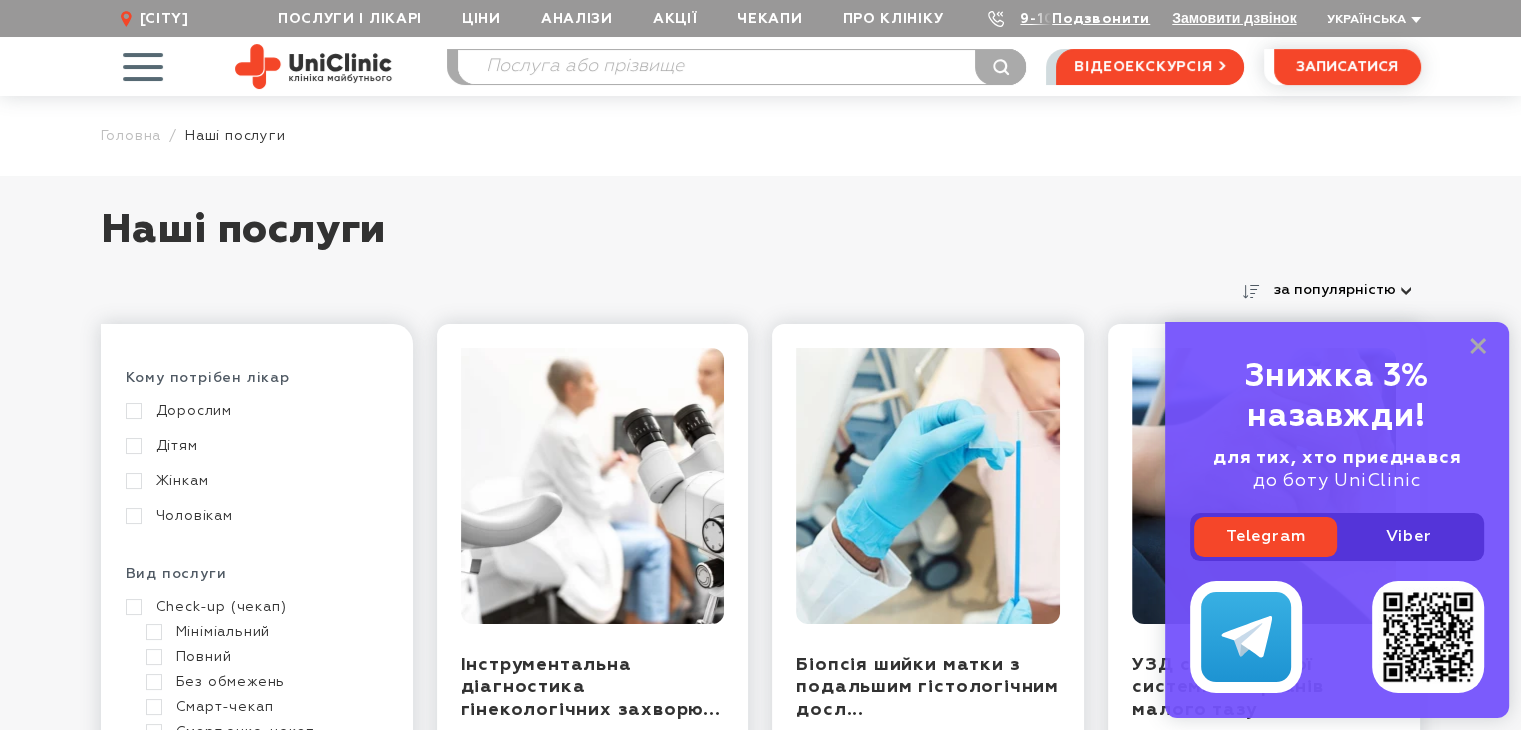 click on "Знижка 3% назавжди!      для тих, хто приєднався  до боту UniClinic        Telegram   Viber" at bounding box center [1337, 520] 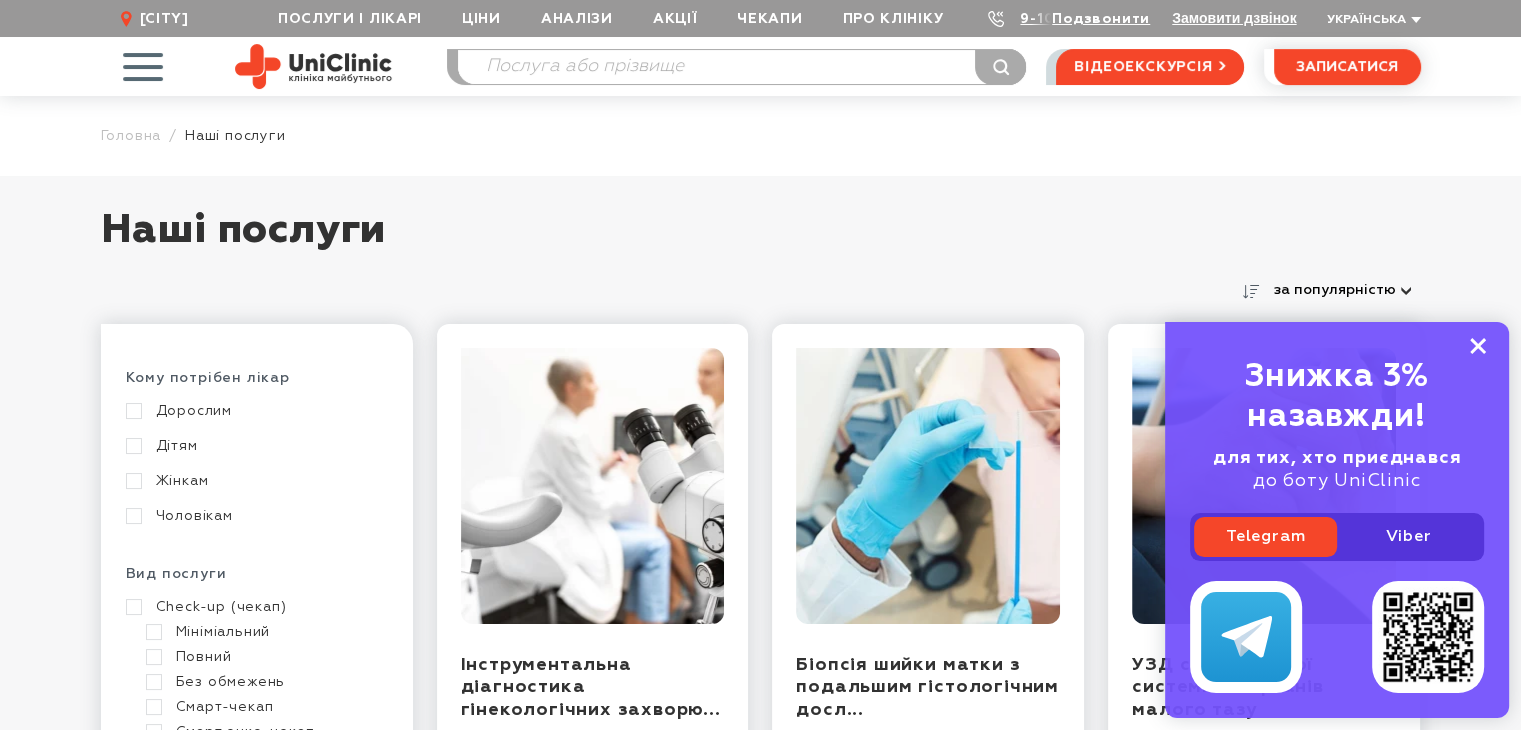click 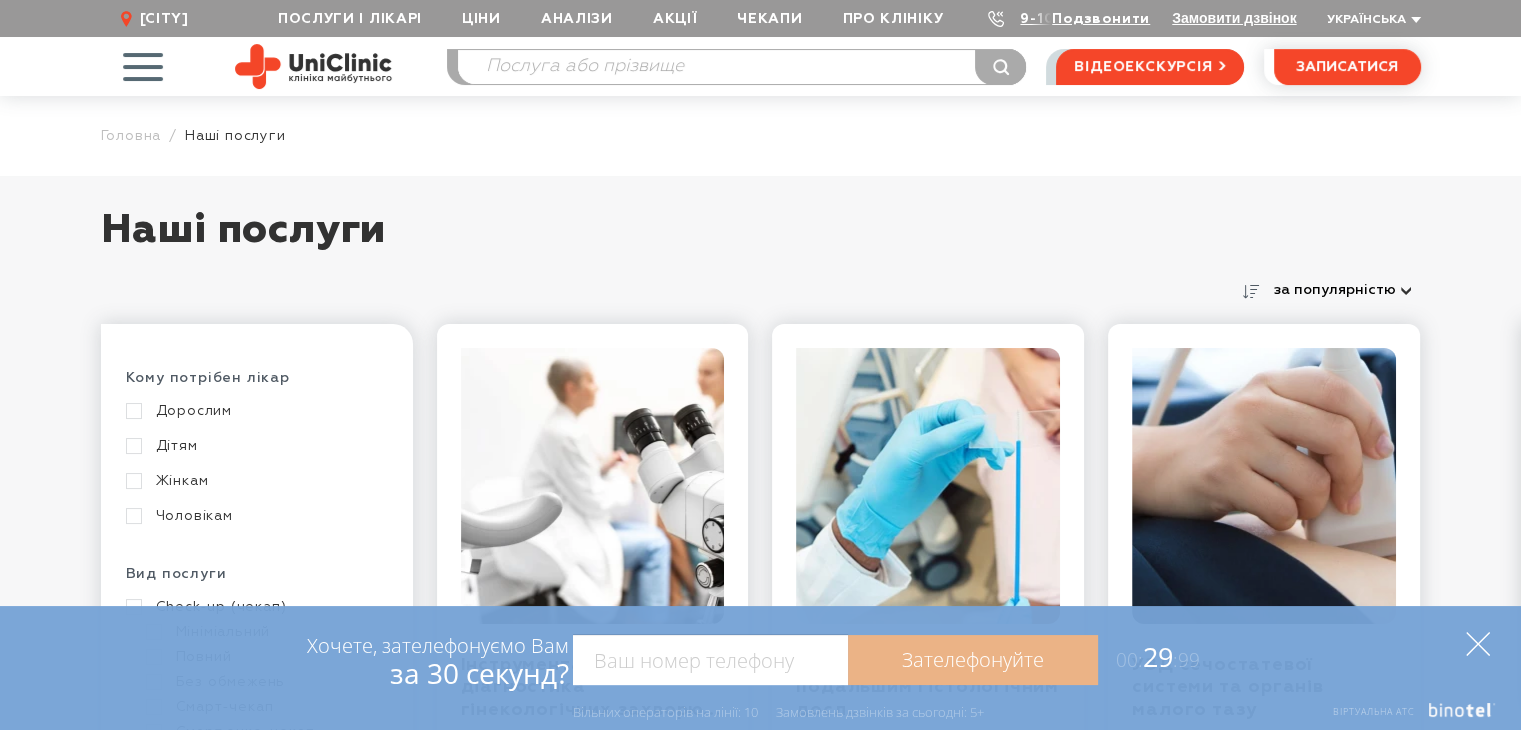 click 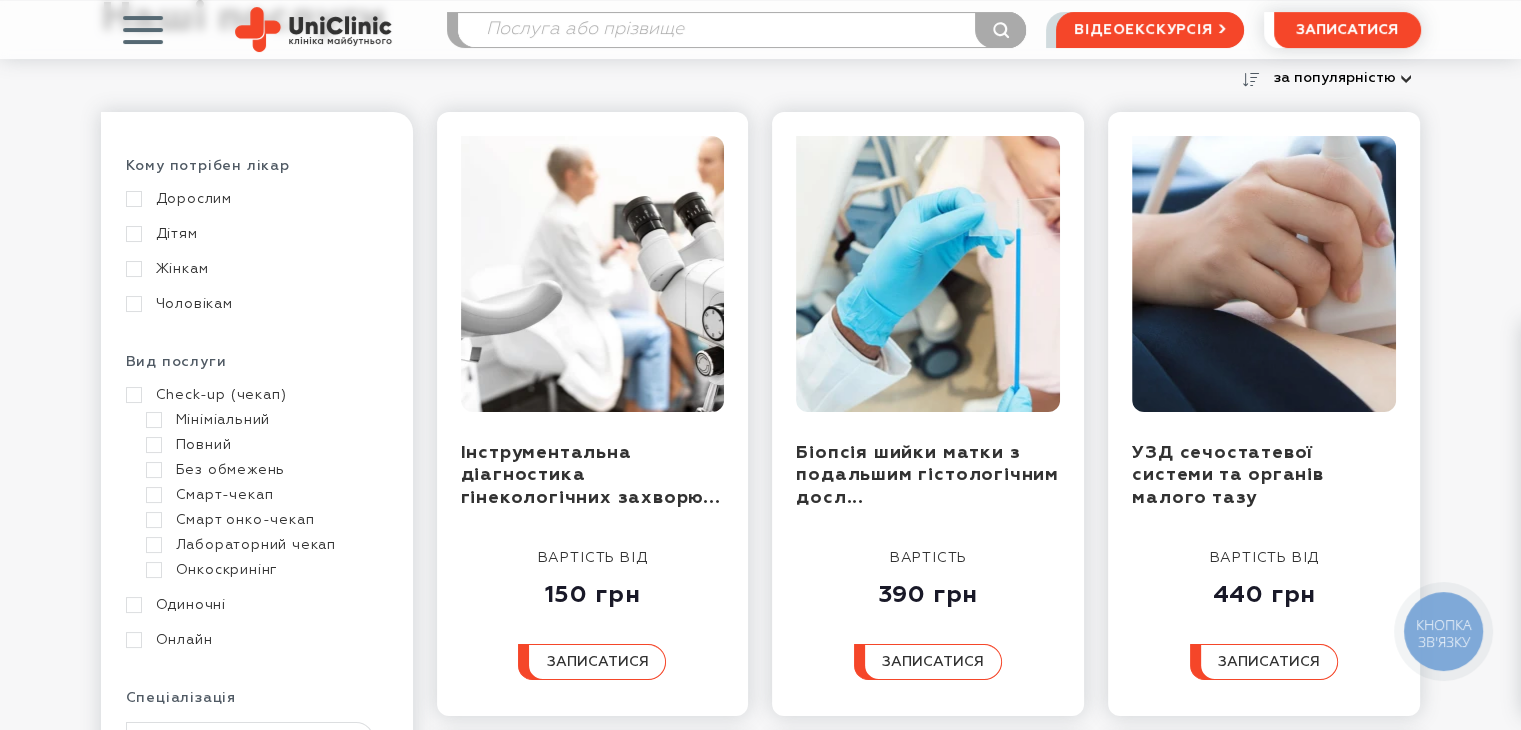 scroll, scrollTop: 500, scrollLeft: 0, axis: vertical 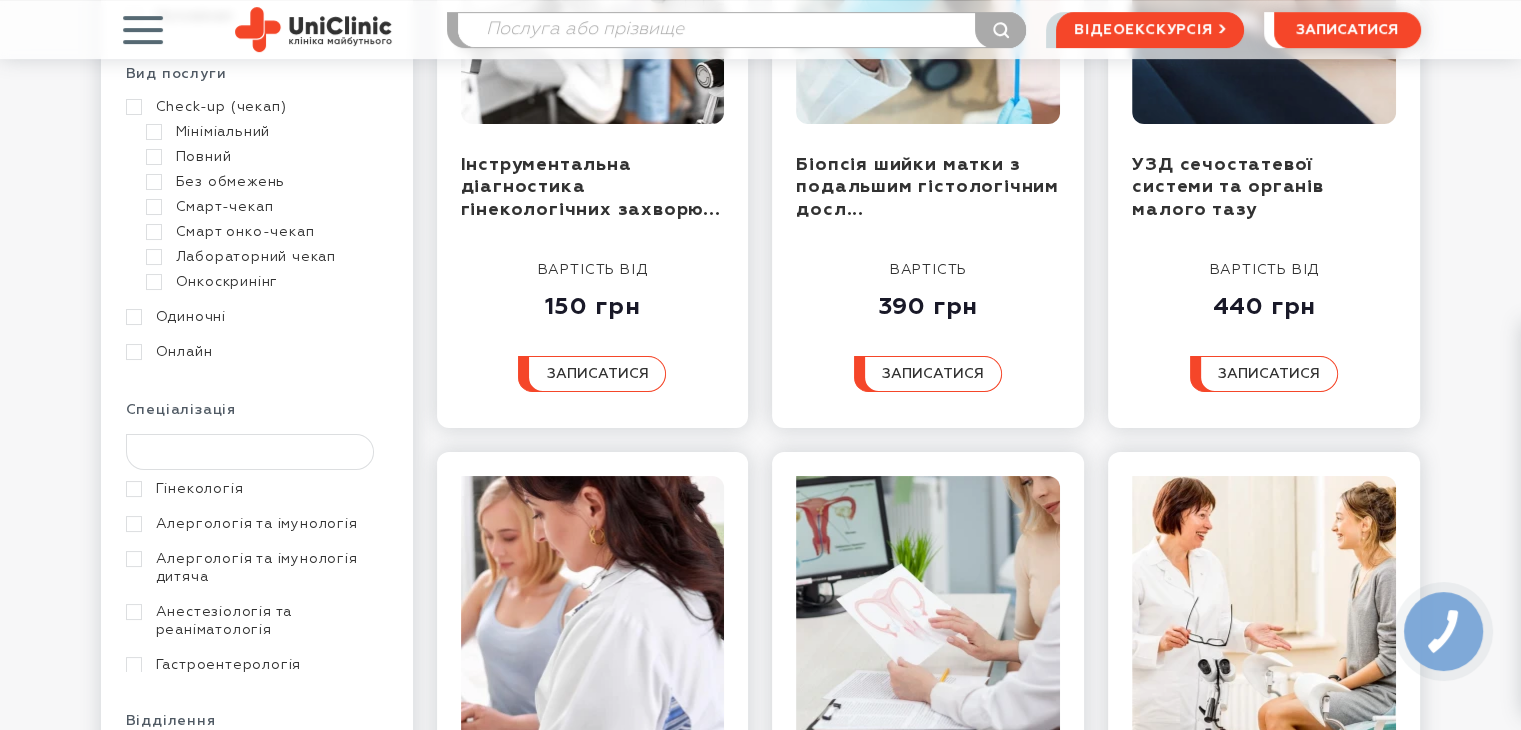 click at bounding box center (250, 452) 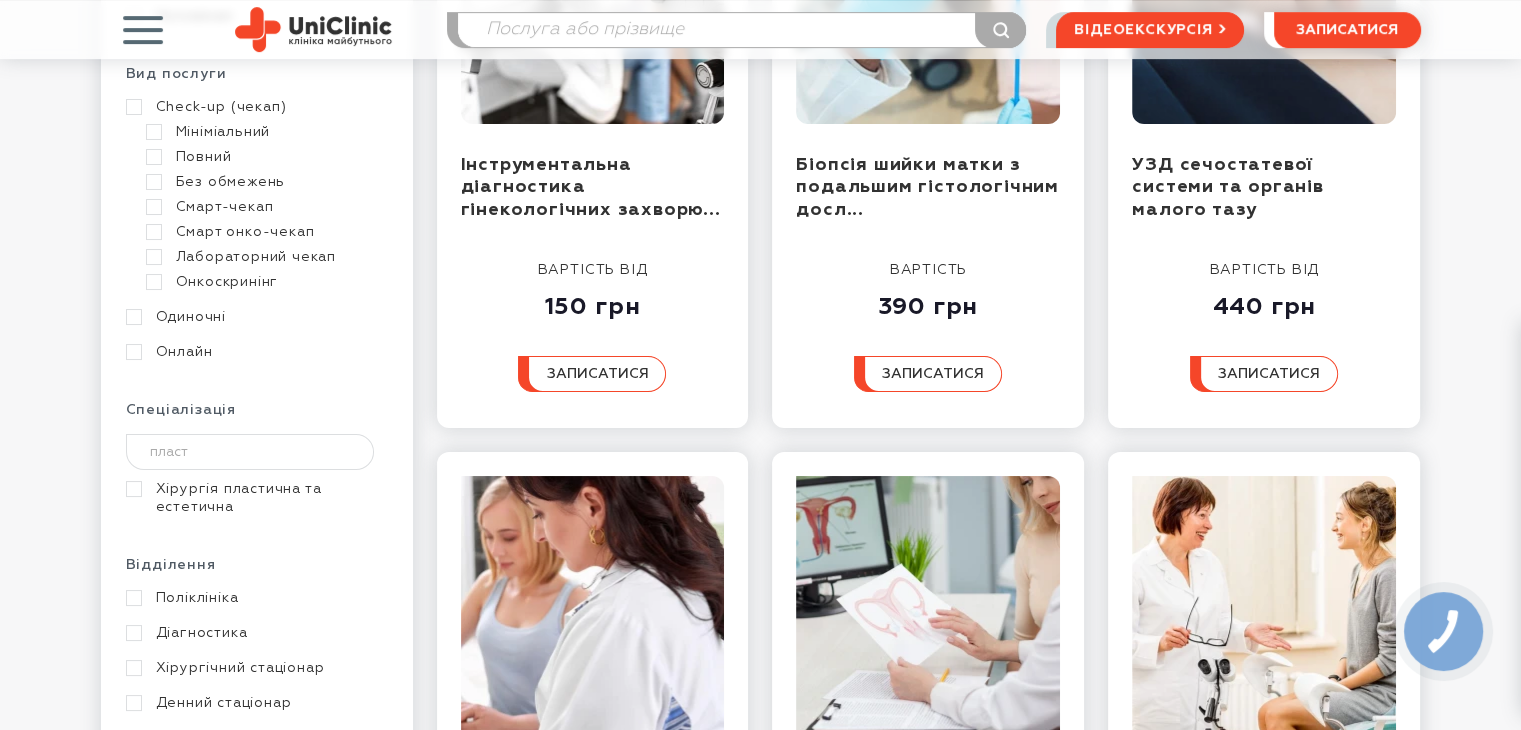 type on "пласт" 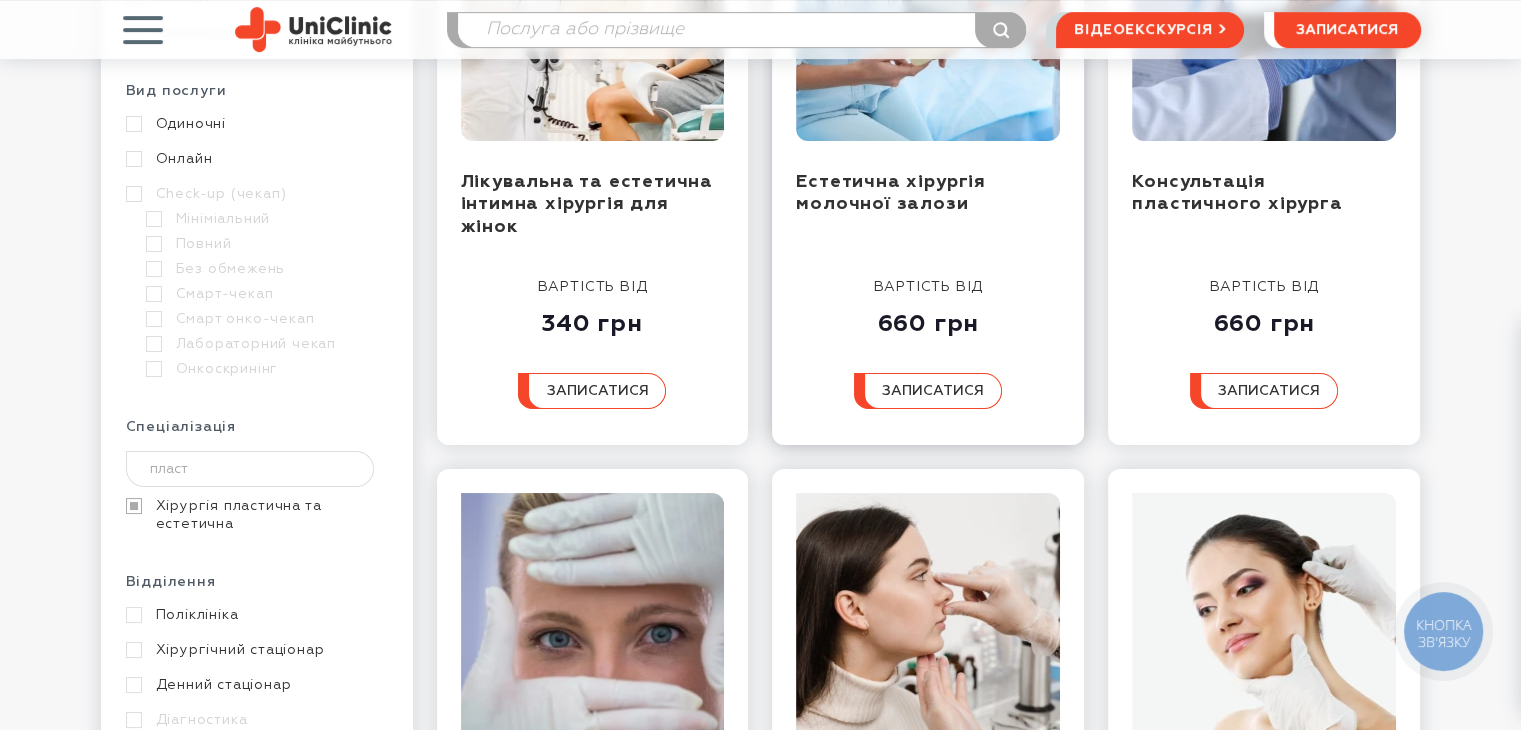 scroll, scrollTop: 900, scrollLeft: 0, axis: vertical 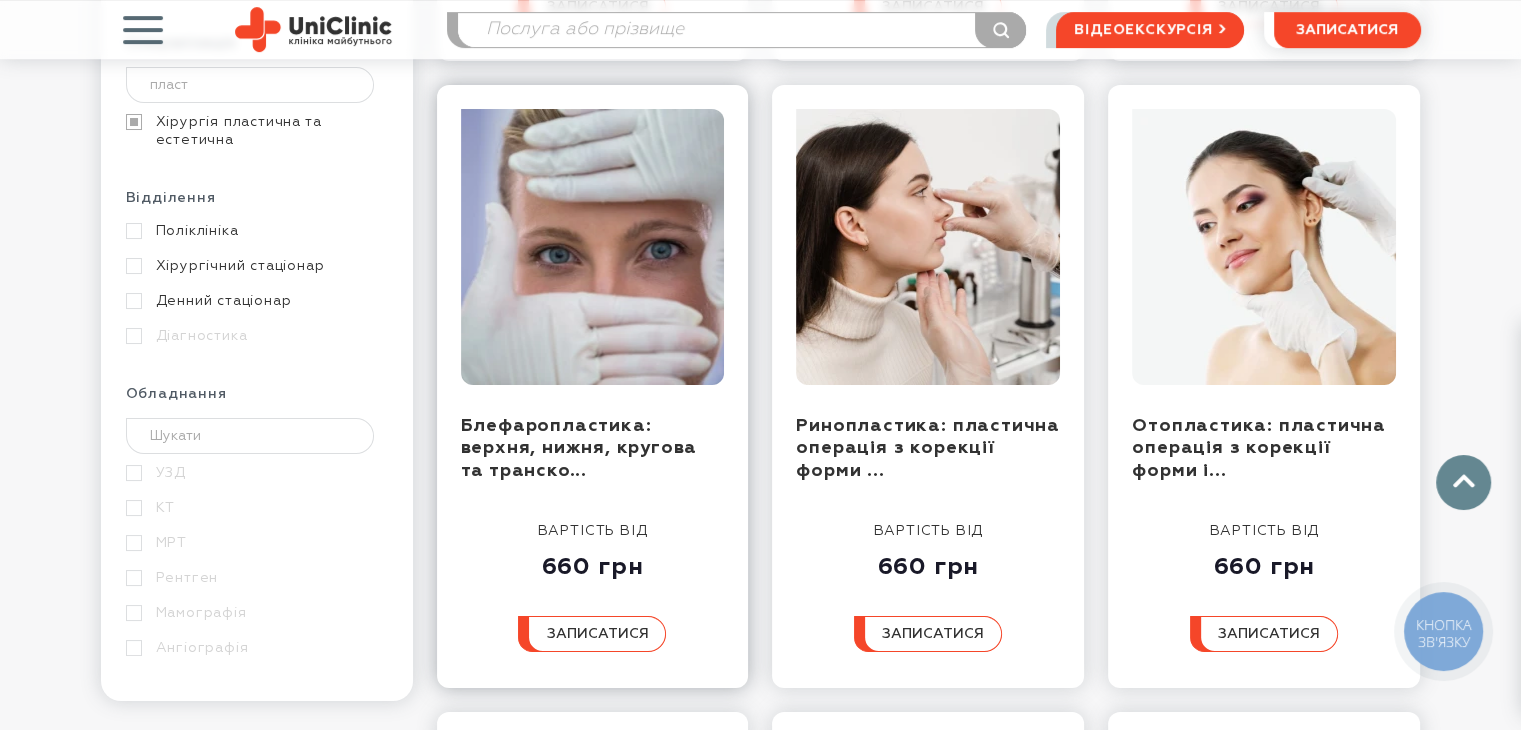 click at bounding box center (593, 247) 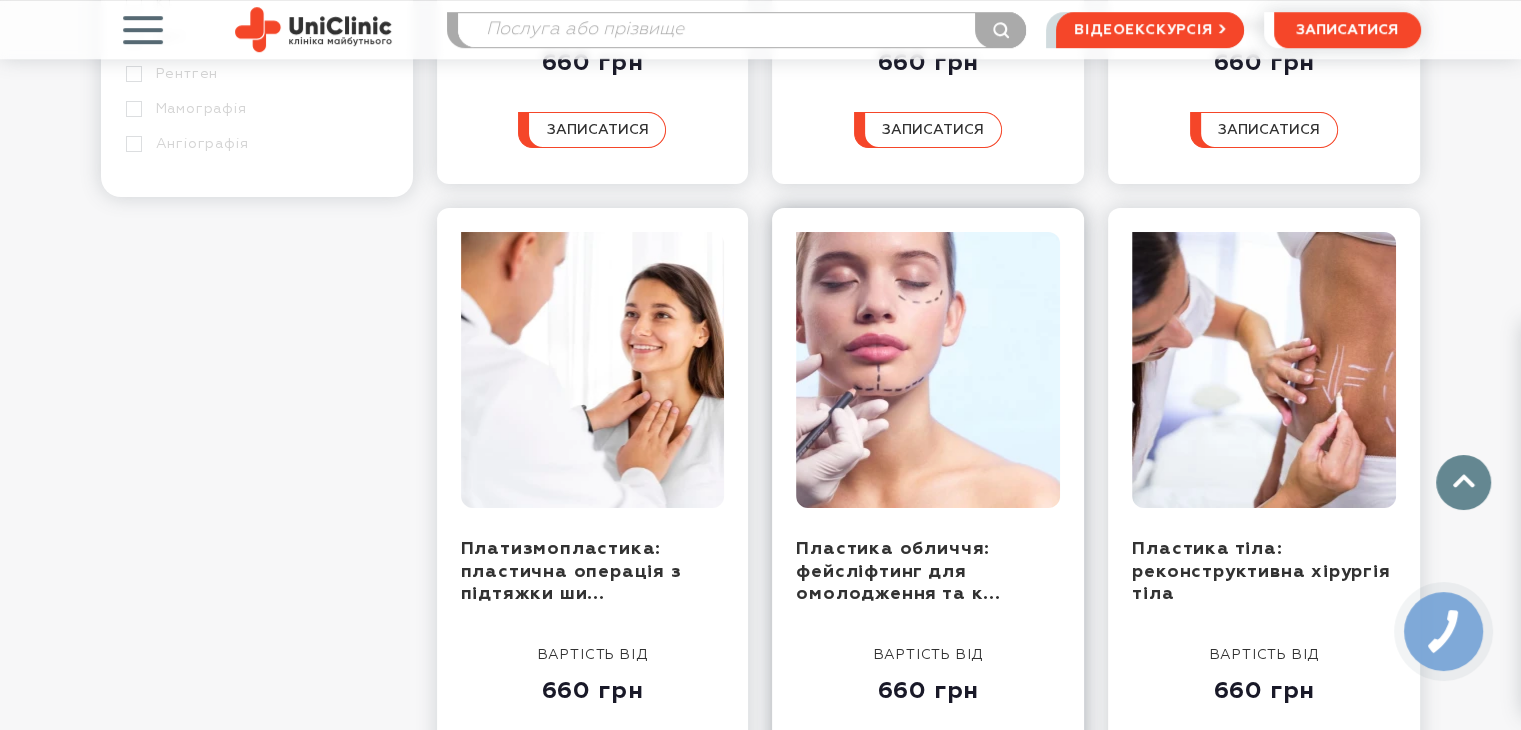 scroll, scrollTop: 1400, scrollLeft: 0, axis: vertical 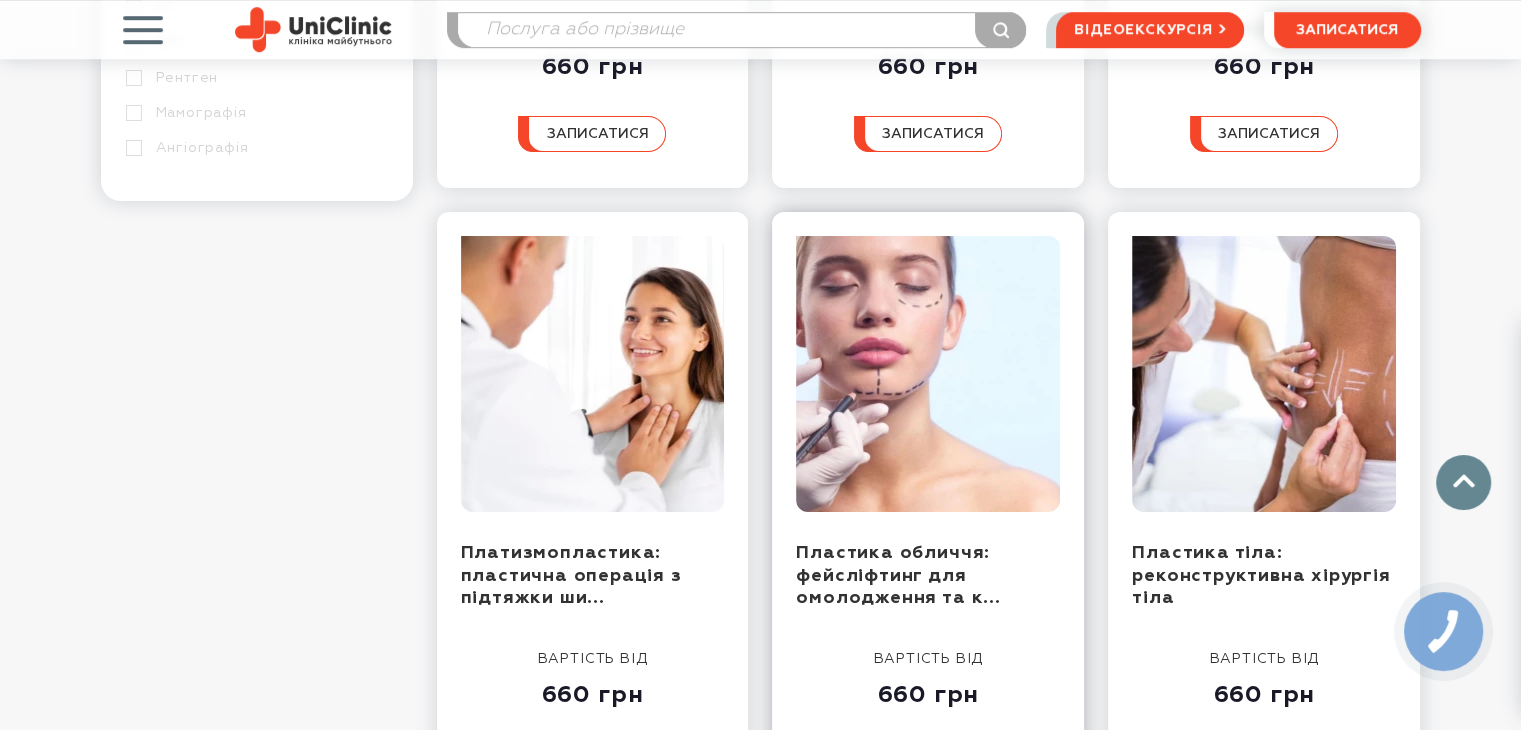 click at bounding box center [928, 374] 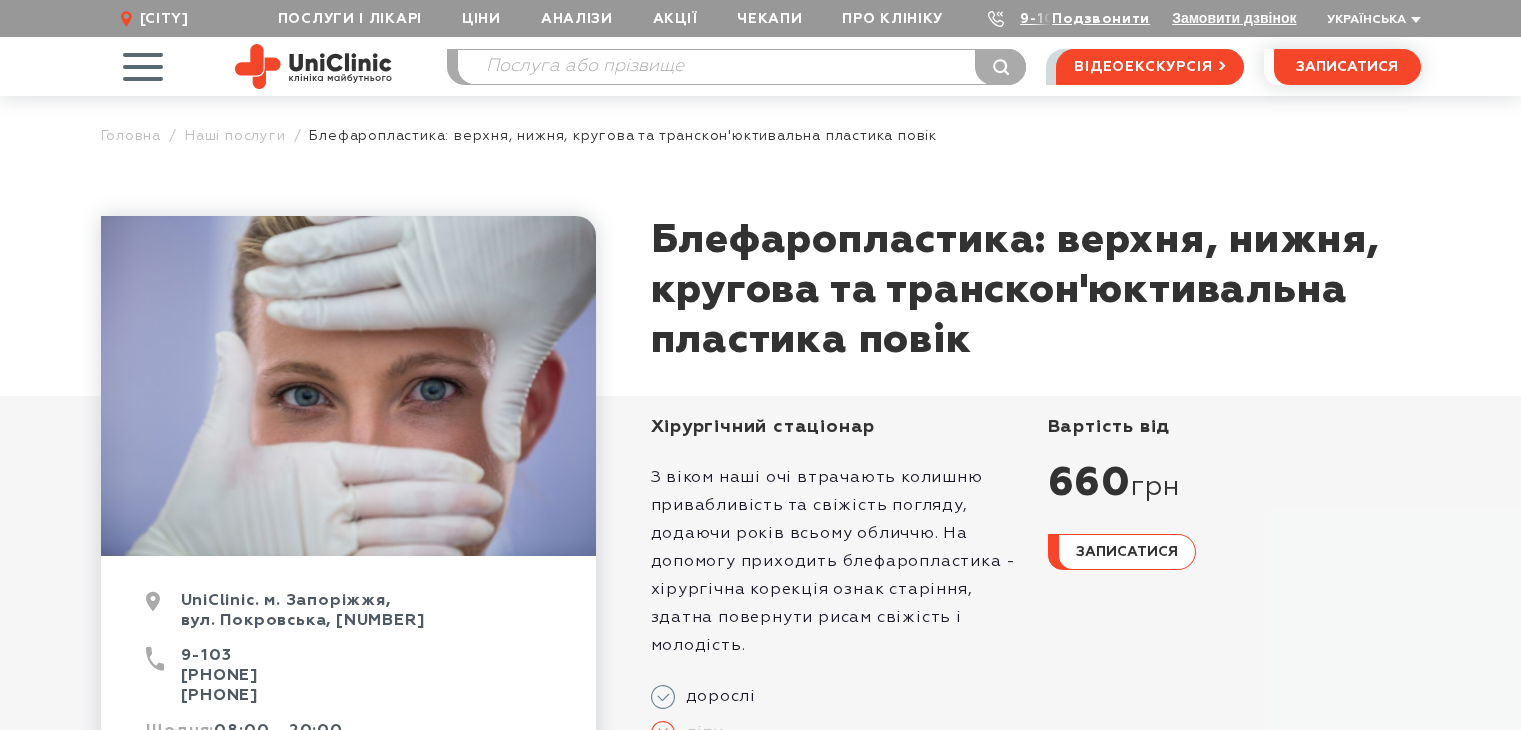 scroll, scrollTop: 0, scrollLeft: 0, axis: both 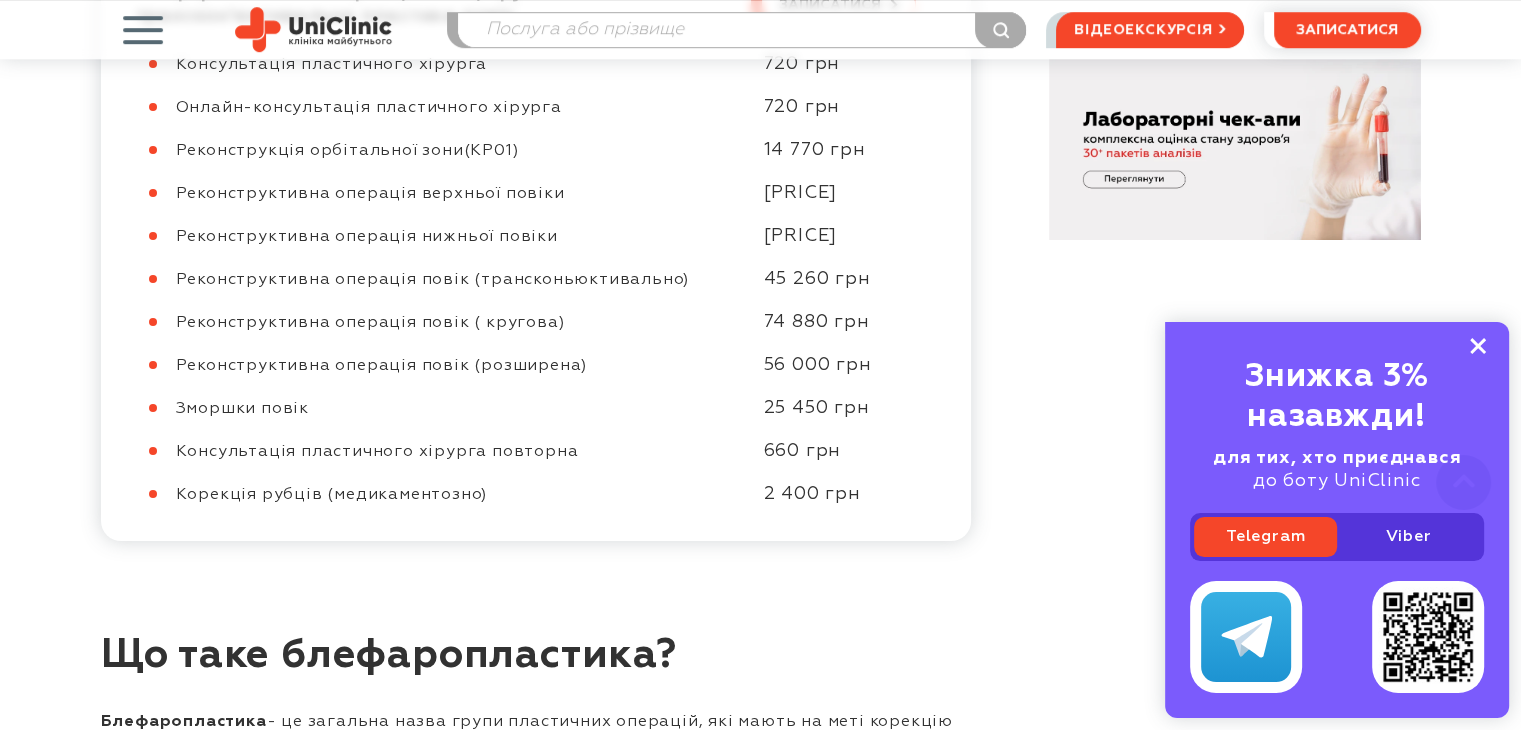 click 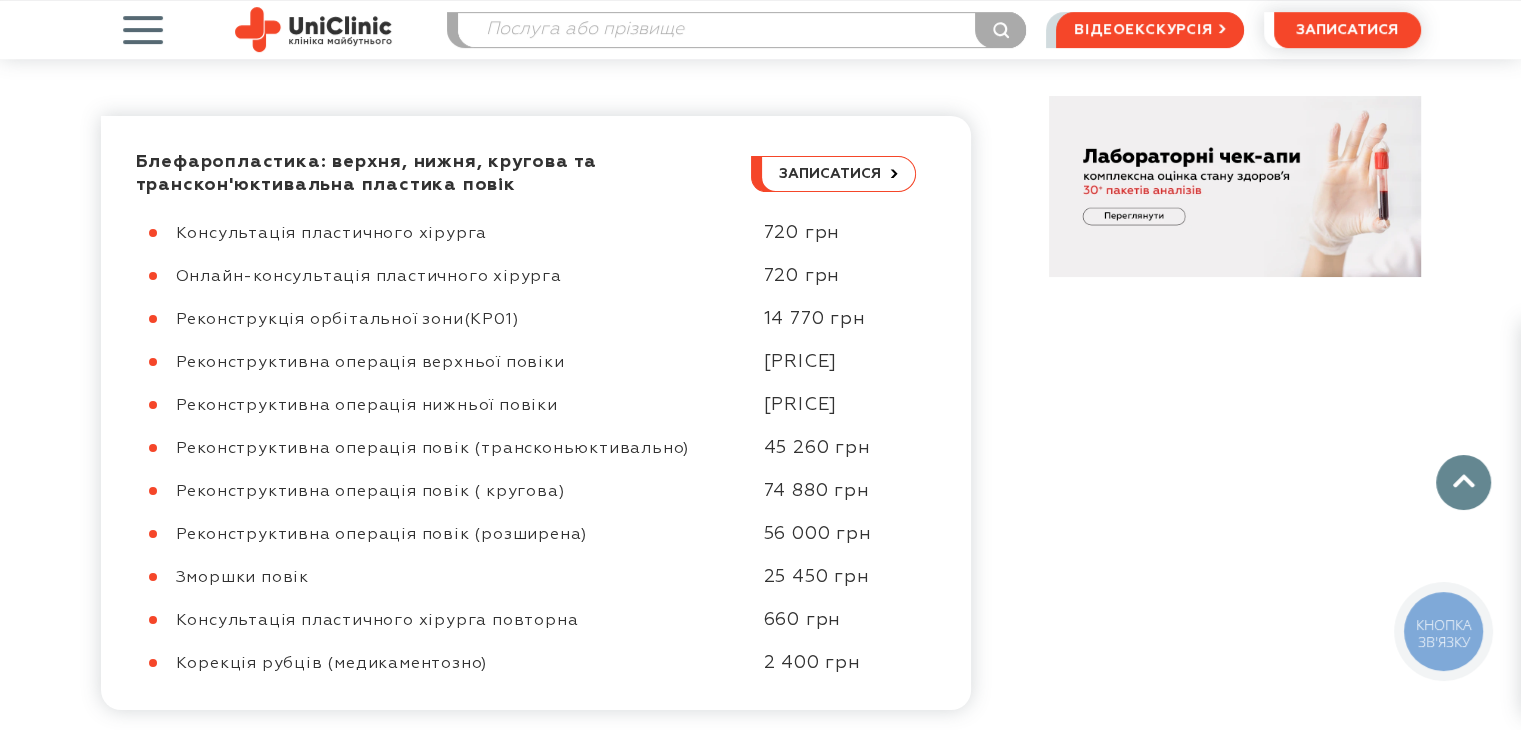 scroll, scrollTop: 900, scrollLeft: 0, axis: vertical 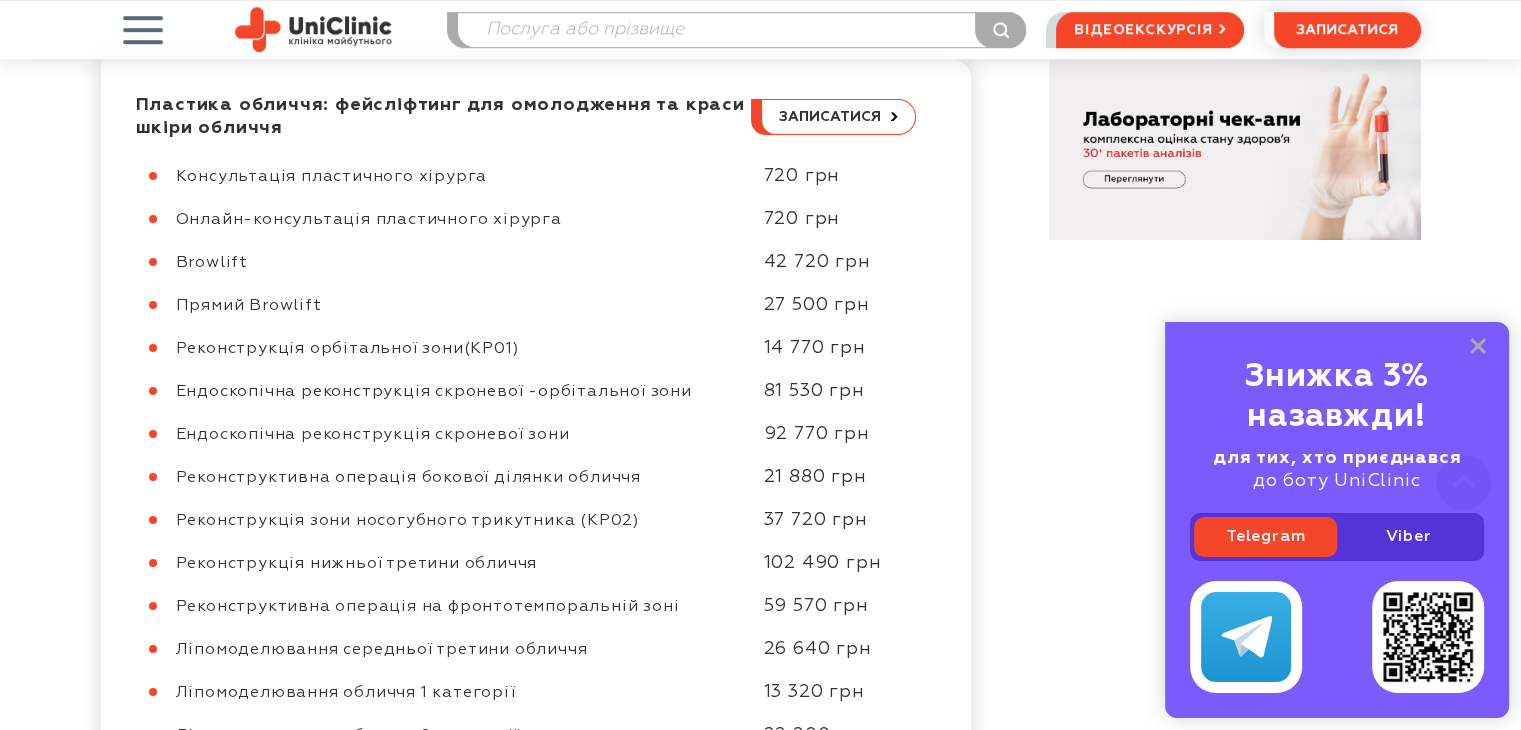 drag, startPoint x: 495, startPoint y: 327, endPoint x: 176, endPoint y: 322, distance: 319.03918 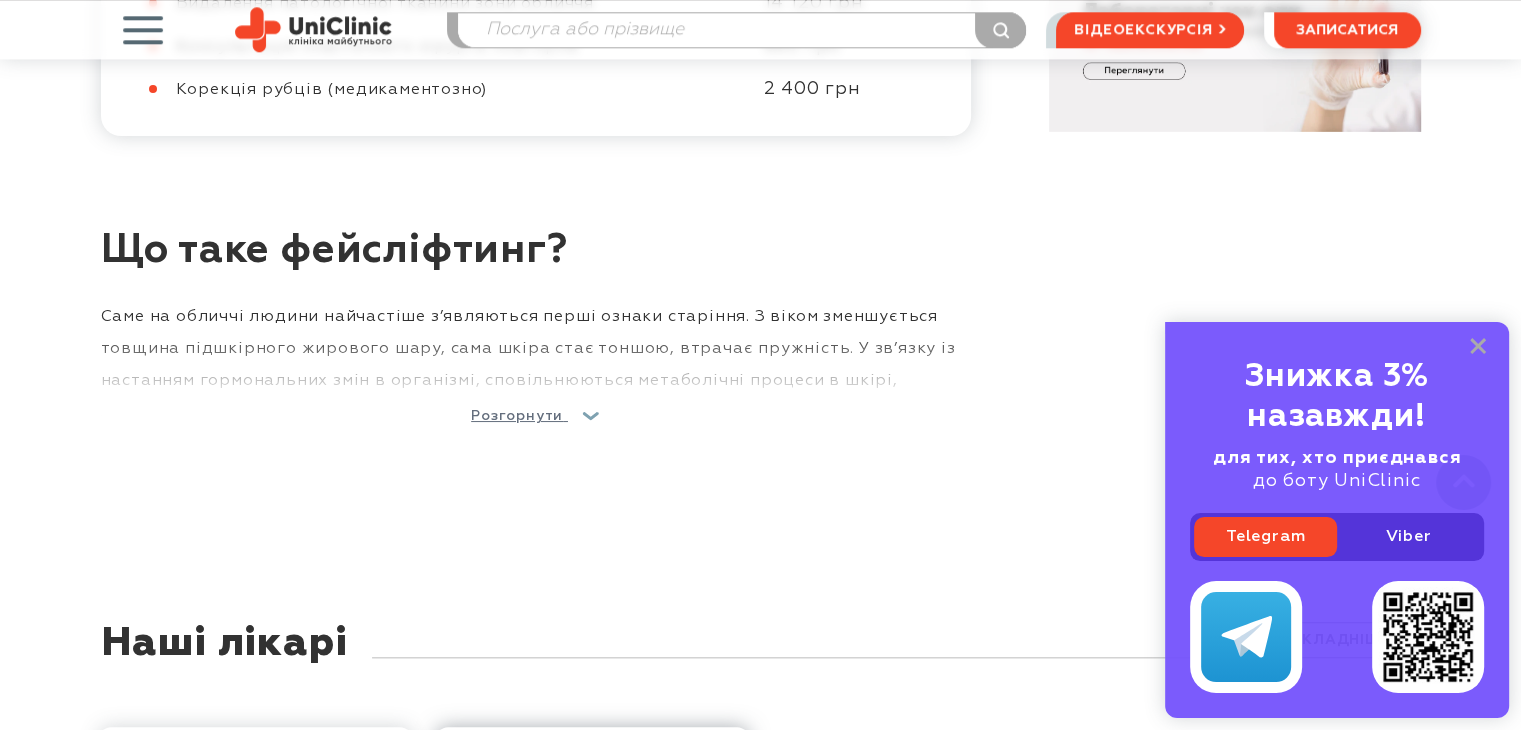 scroll, scrollTop: 1800, scrollLeft: 0, axis: vertical 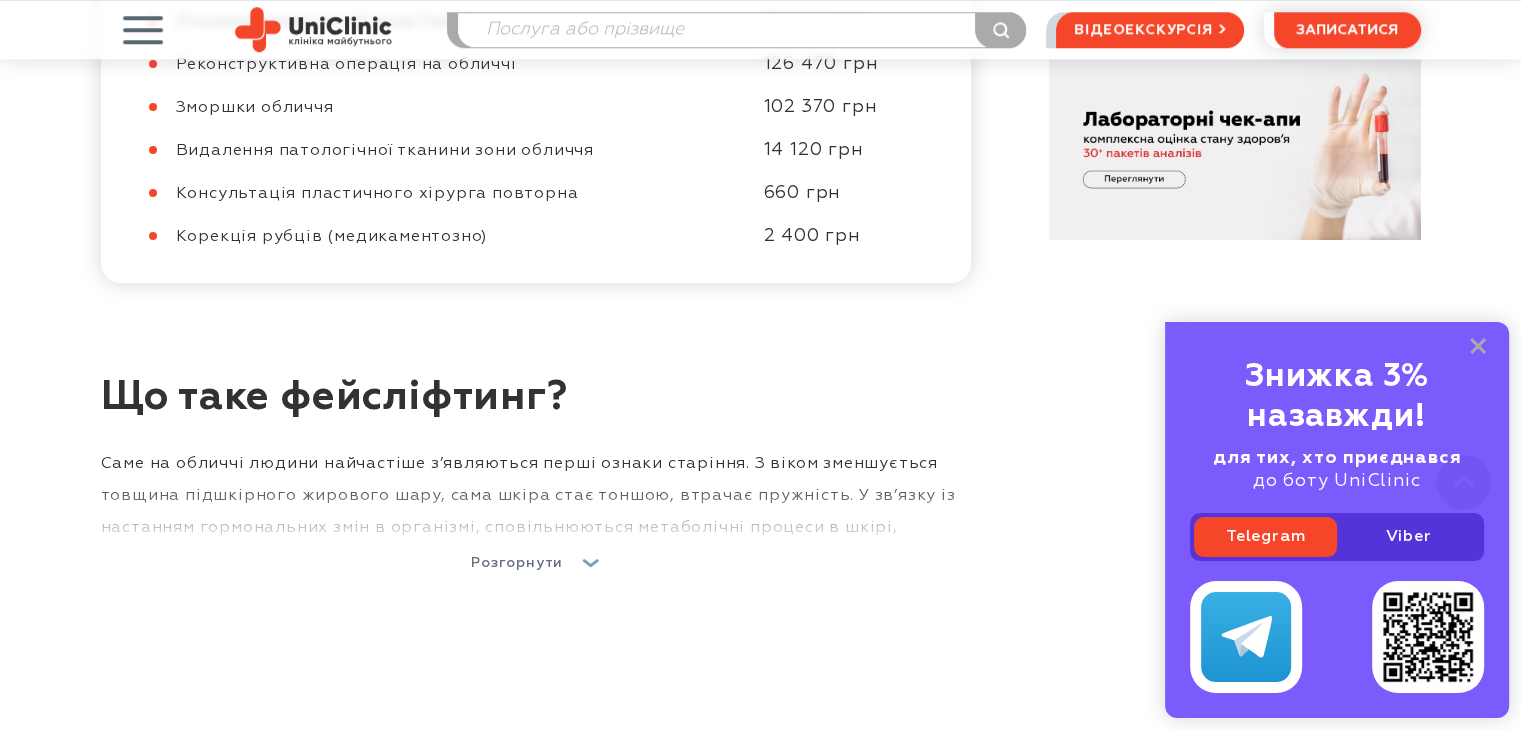 click on "Розгорнути" at bounding box center (517, 563) 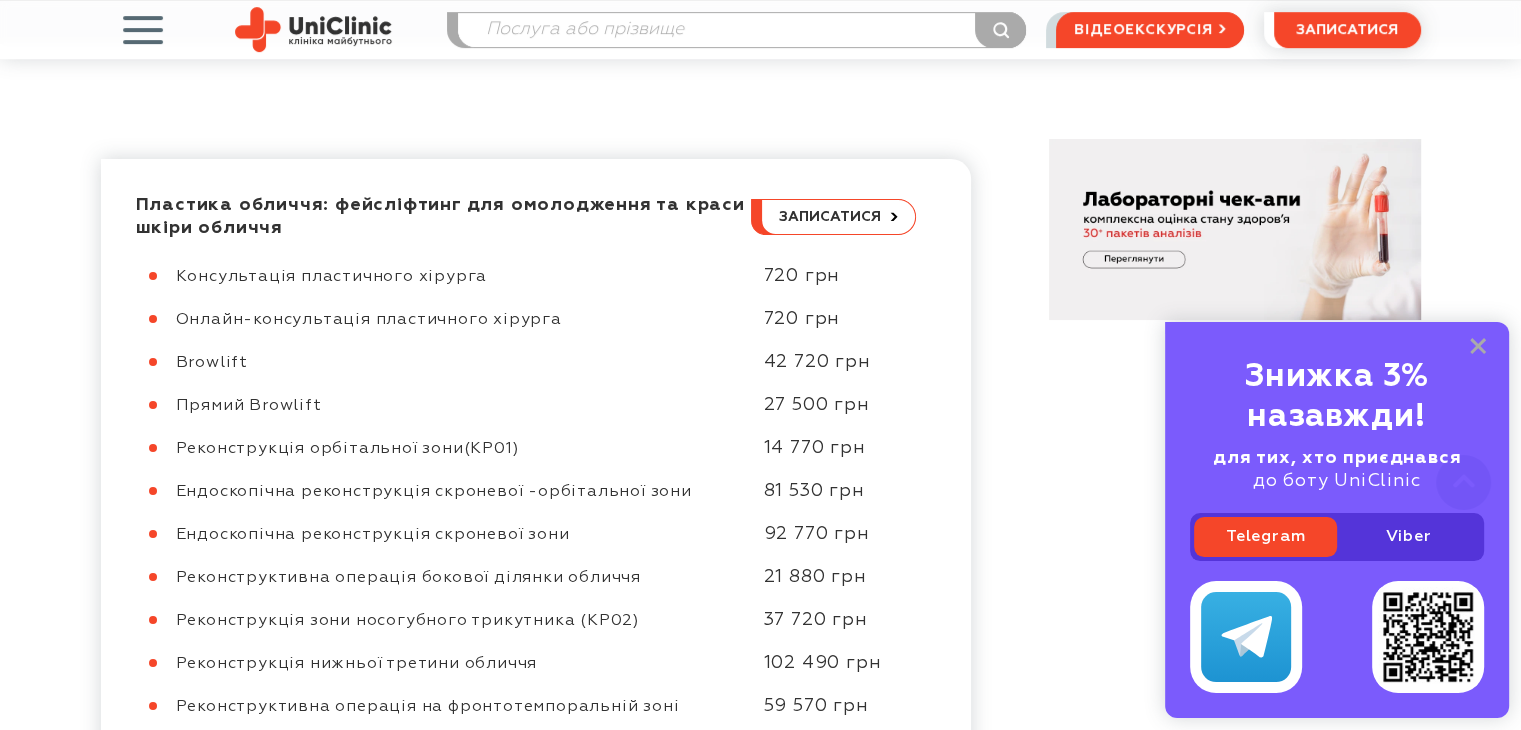 copy on "Реконструкція орбітальної зони(KP01" 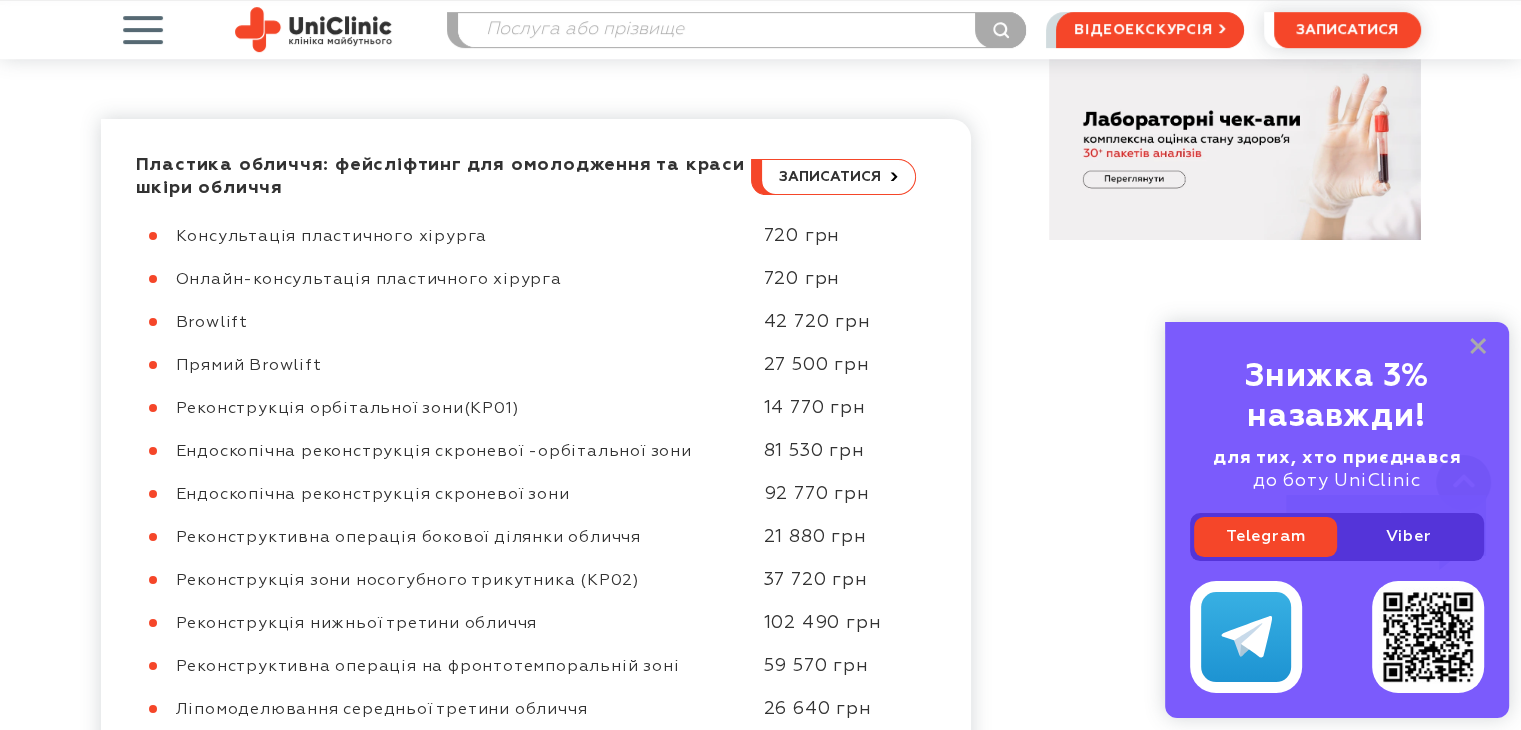 scroll, scrollTop: 900, scrollLeft: 0, axis: vertical 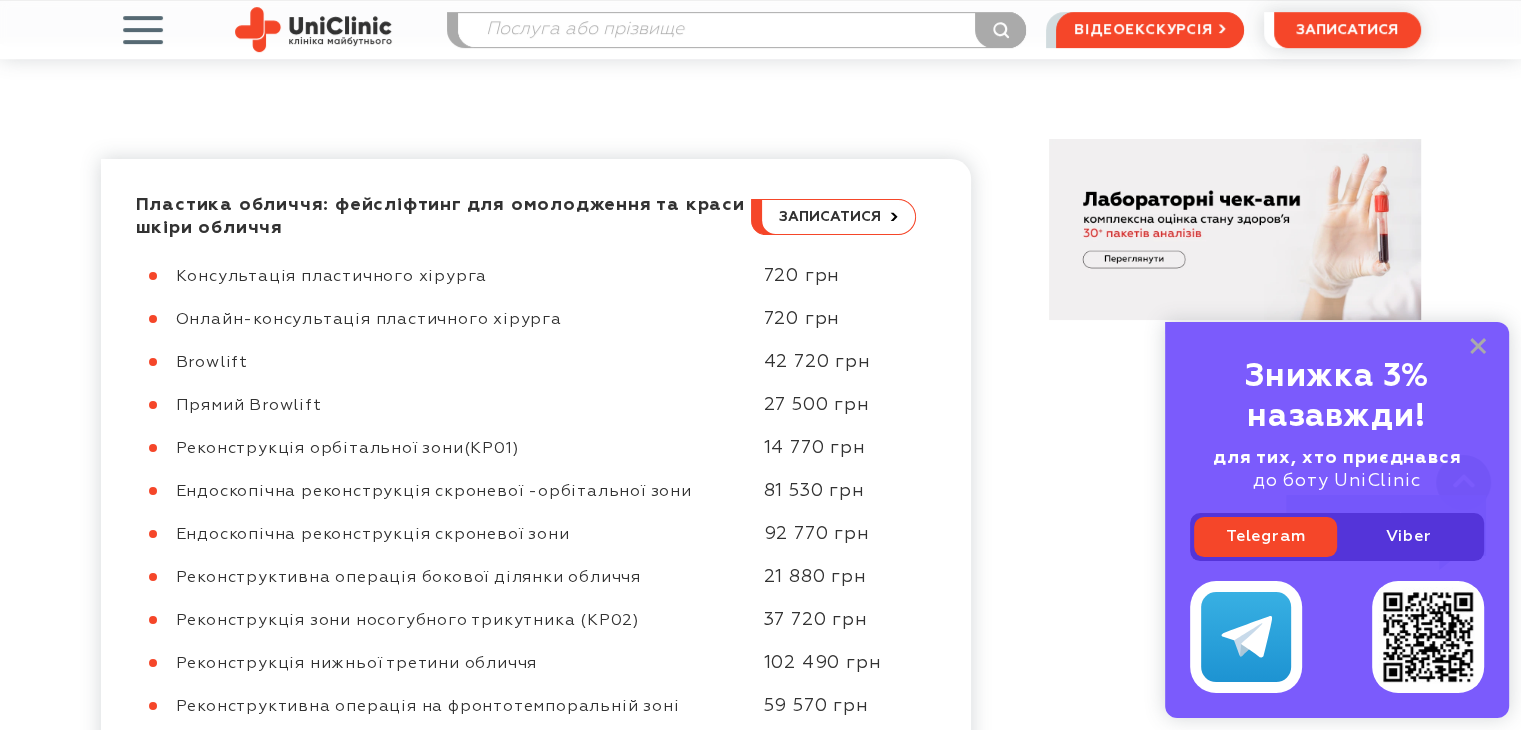 click on "Онлайн-консультація пластичного хірурга" at bounding box center (369, 320) 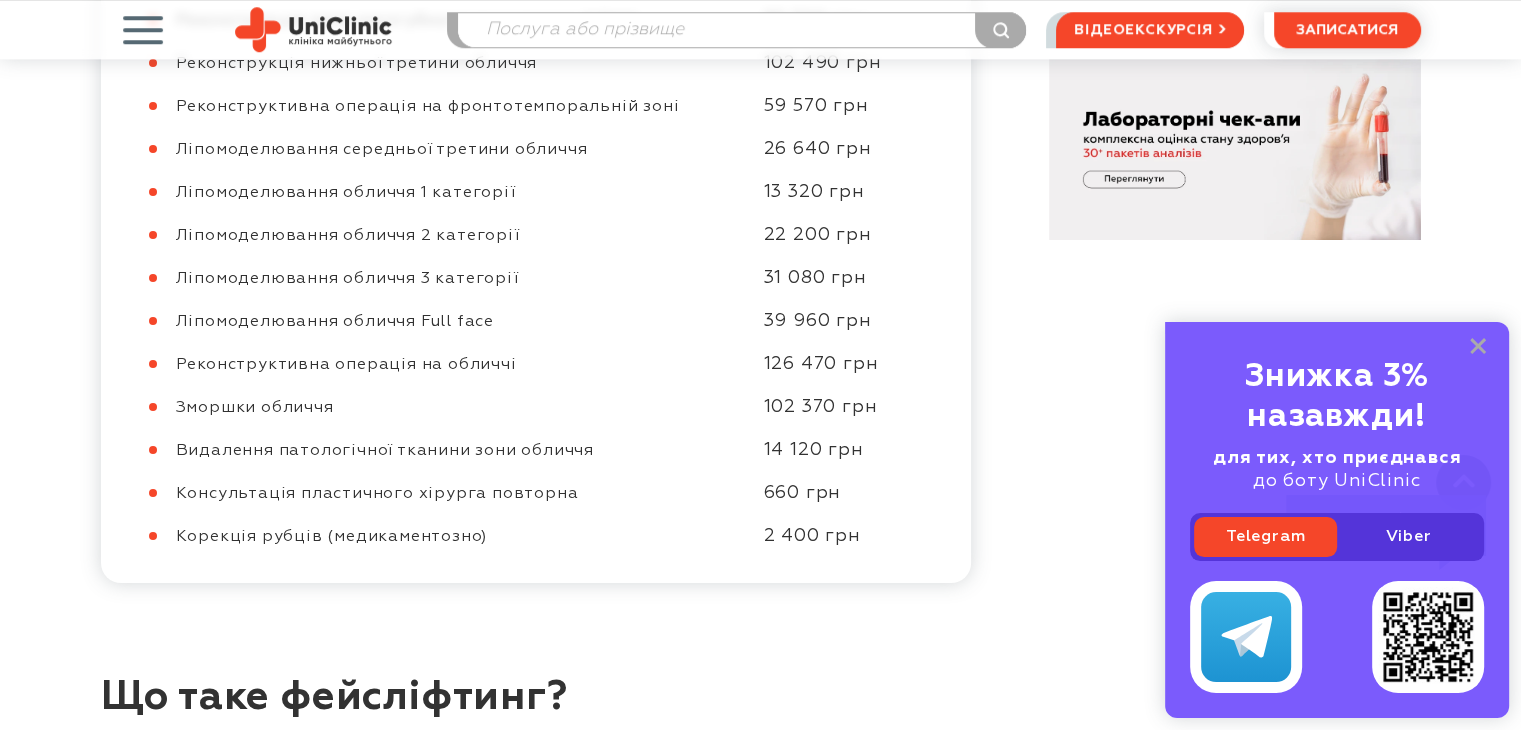 scroll, scrollTop: 1900, scrollLeft: 0, axis: vertical 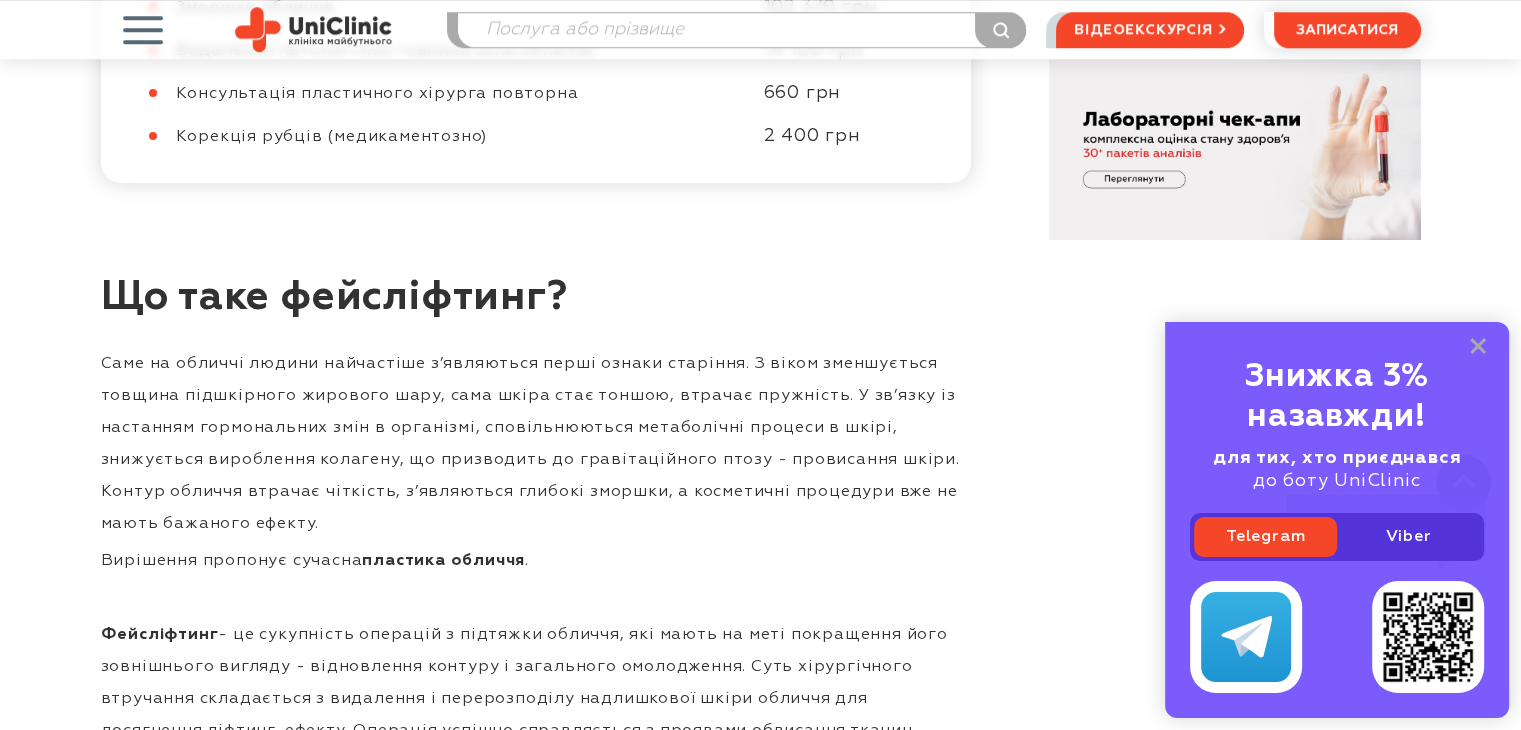 drag, startPoint x: 177, startPoint y: 263, endPoint x: 556, endPoint y: 125, distance: 403.3423 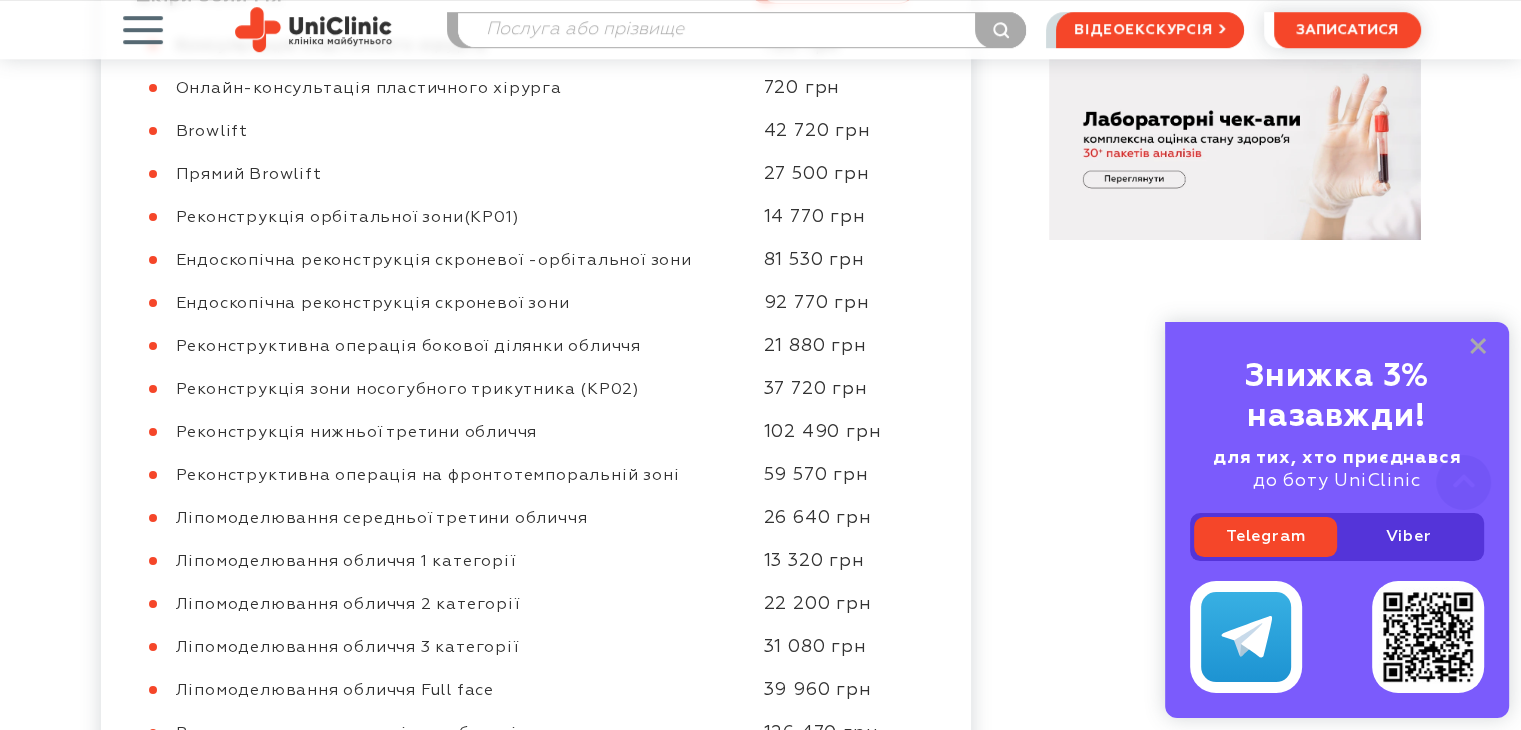 scroll, scrollTop: 1000, scrollLeft: 0, axis: vertical 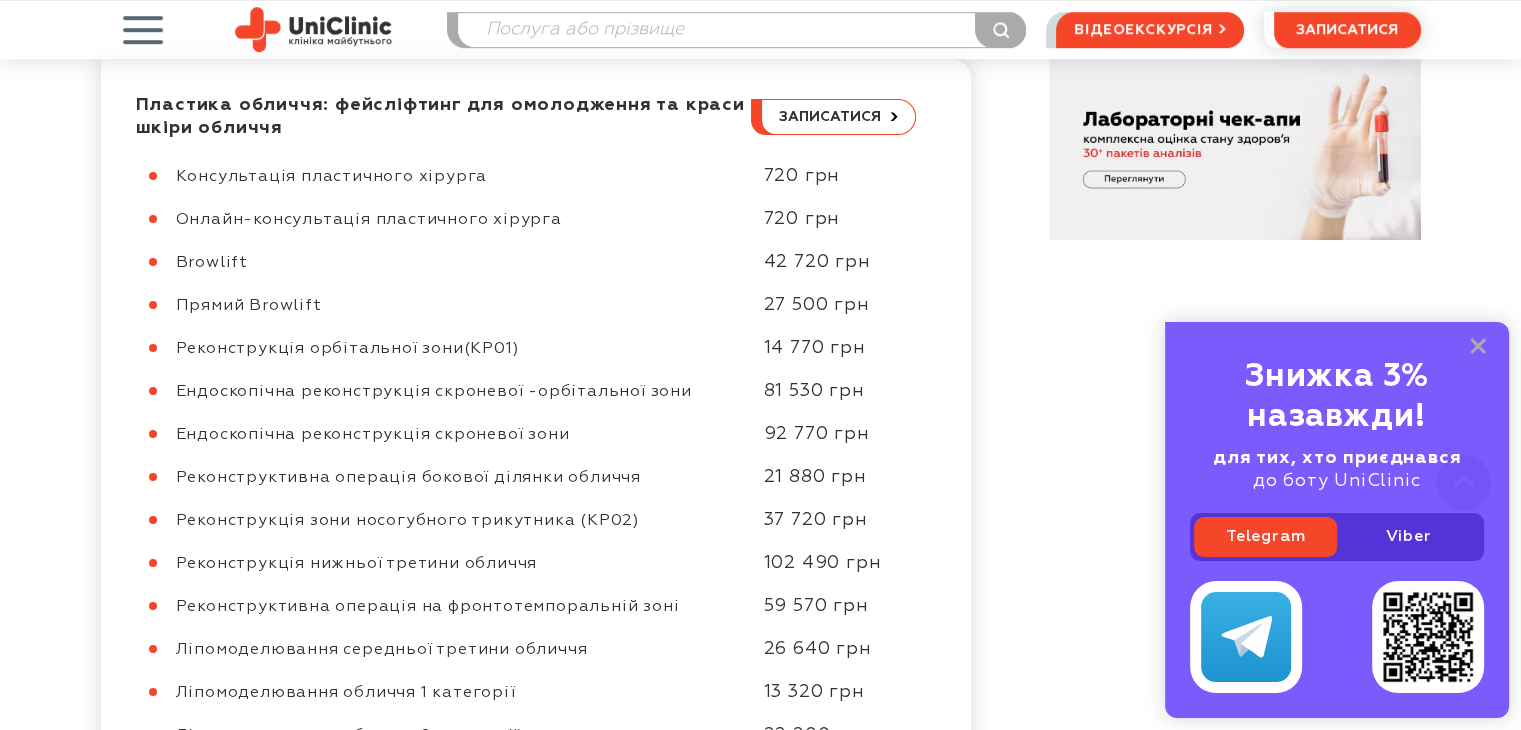 copy on "Консультація пластичного хірурга
720 грн
Онлайн-консультація пластичного хірурга
720 грн
Browlift
42 720 грн
Прямий Browlift
27 500 грн
Реконструкція орбітальної зони(KP01)
14 770 грн
Ендоскопічна реконструкція скроневої -орбітальної зони
81 530 грн
Ендоскопічна реконструкція скроневої зони
..." 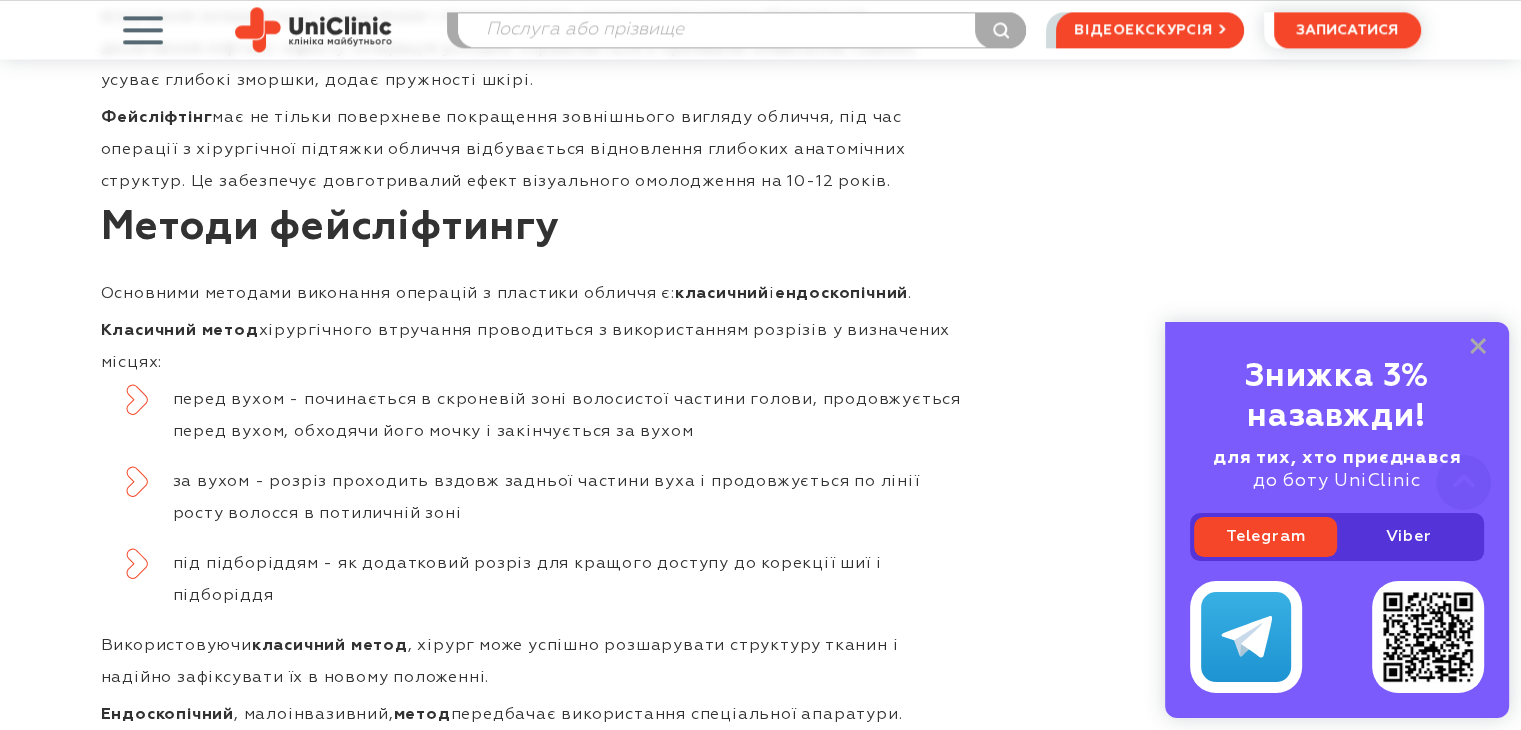 scroll, scrollTop: 2700, scrollLeft: 0, axis: vertical 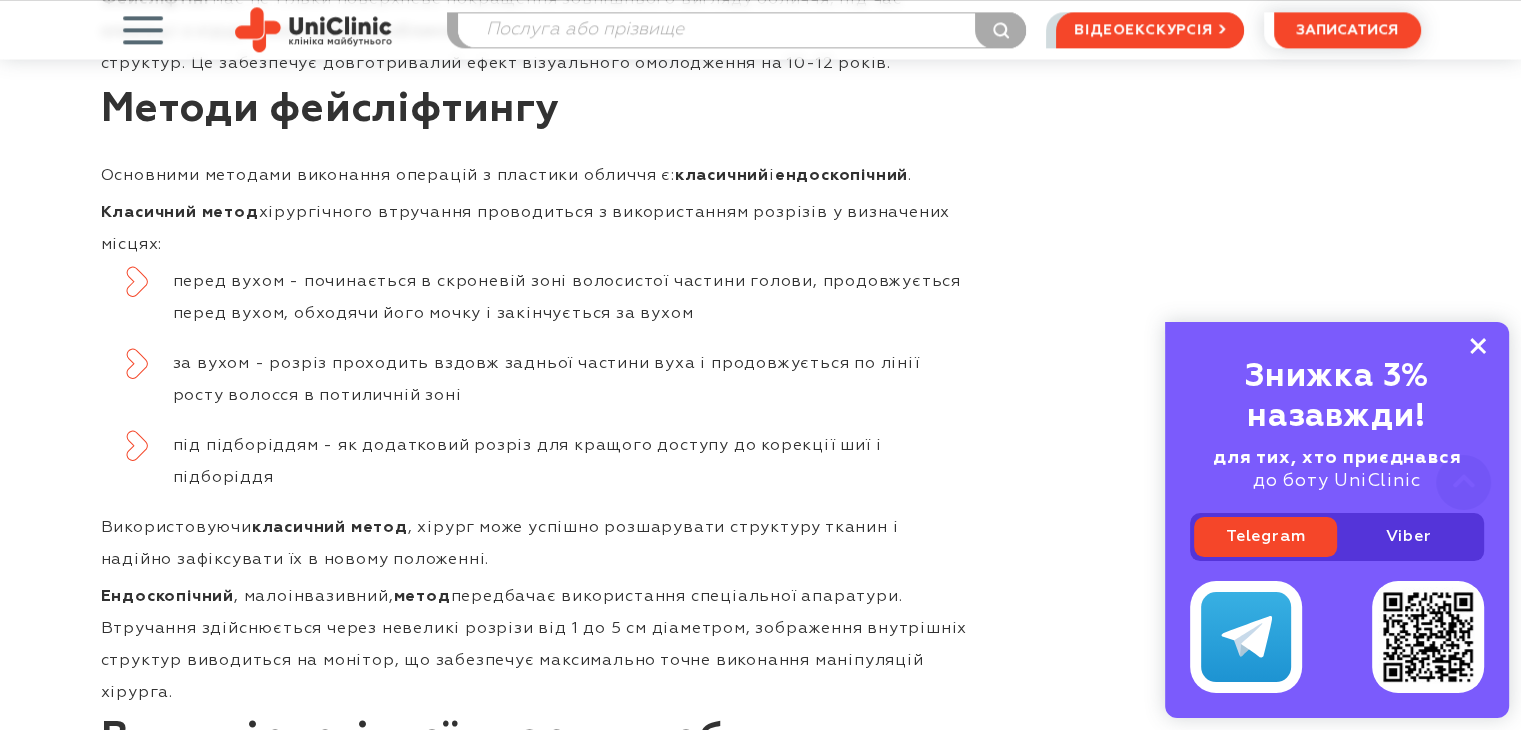 click 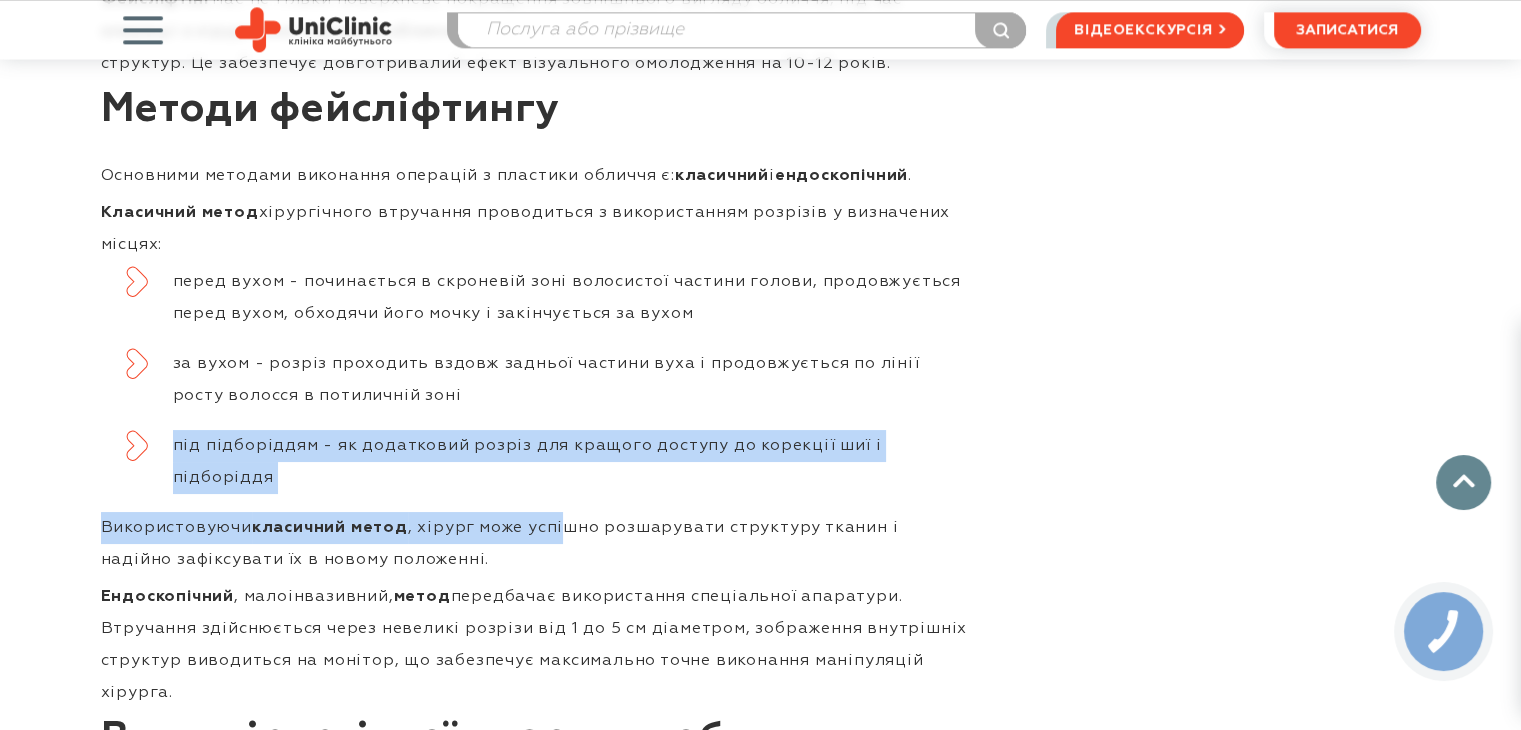 drag, startPoint x: 176, startPoint y: 441, endPoint x: 558, endPoint y: 495, distance: 385.79788 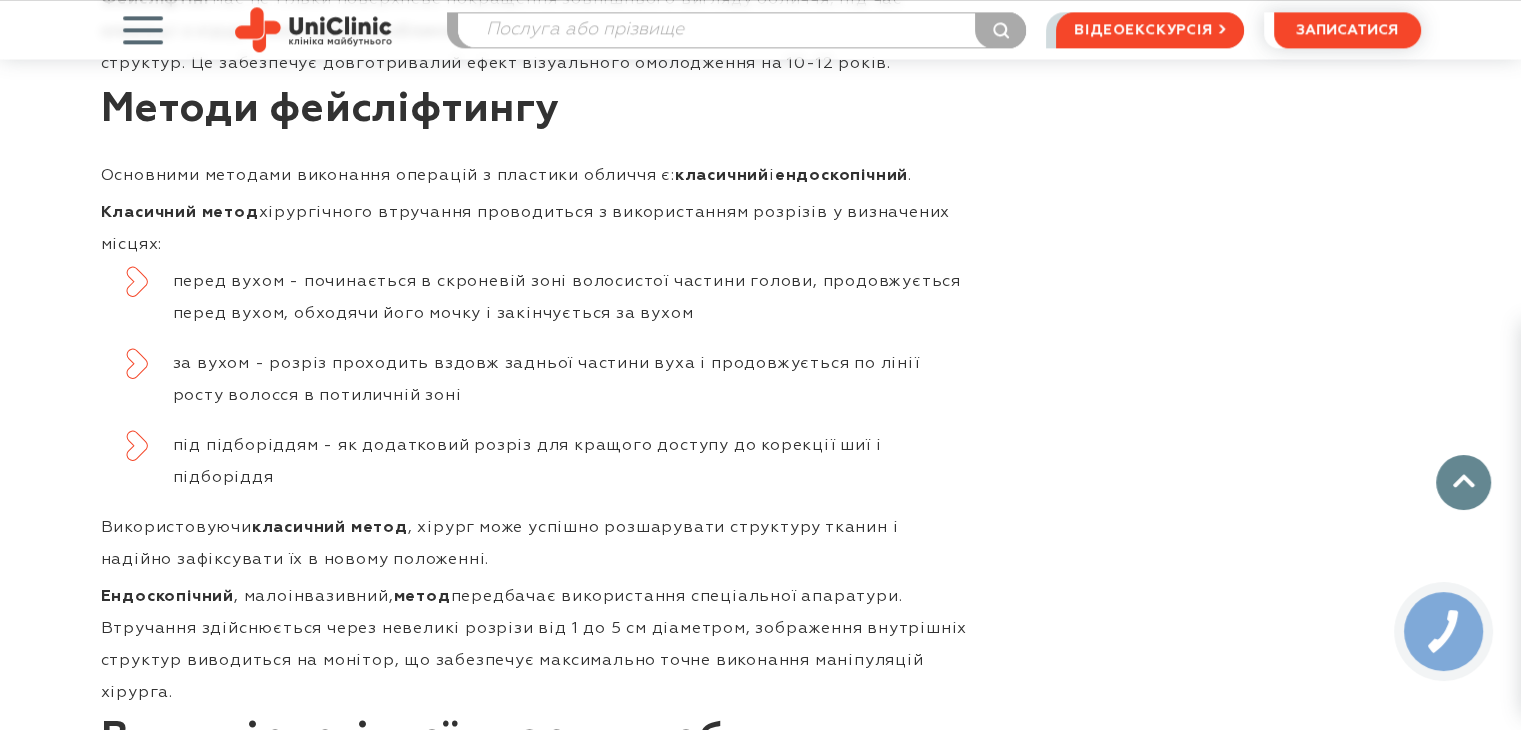 click on "Ендоскопічний , малоінвазивний,  метод  передбачає використання спеціальної апаратури. Втручання здійснюється через невеликі розрізи від 1 до 5 см діаметром, зображення внутрішніх структур виводиться на монітор, що забезпечує максимально точне виконання маніпуляцій хірурга." at bounding box center (536, 645) 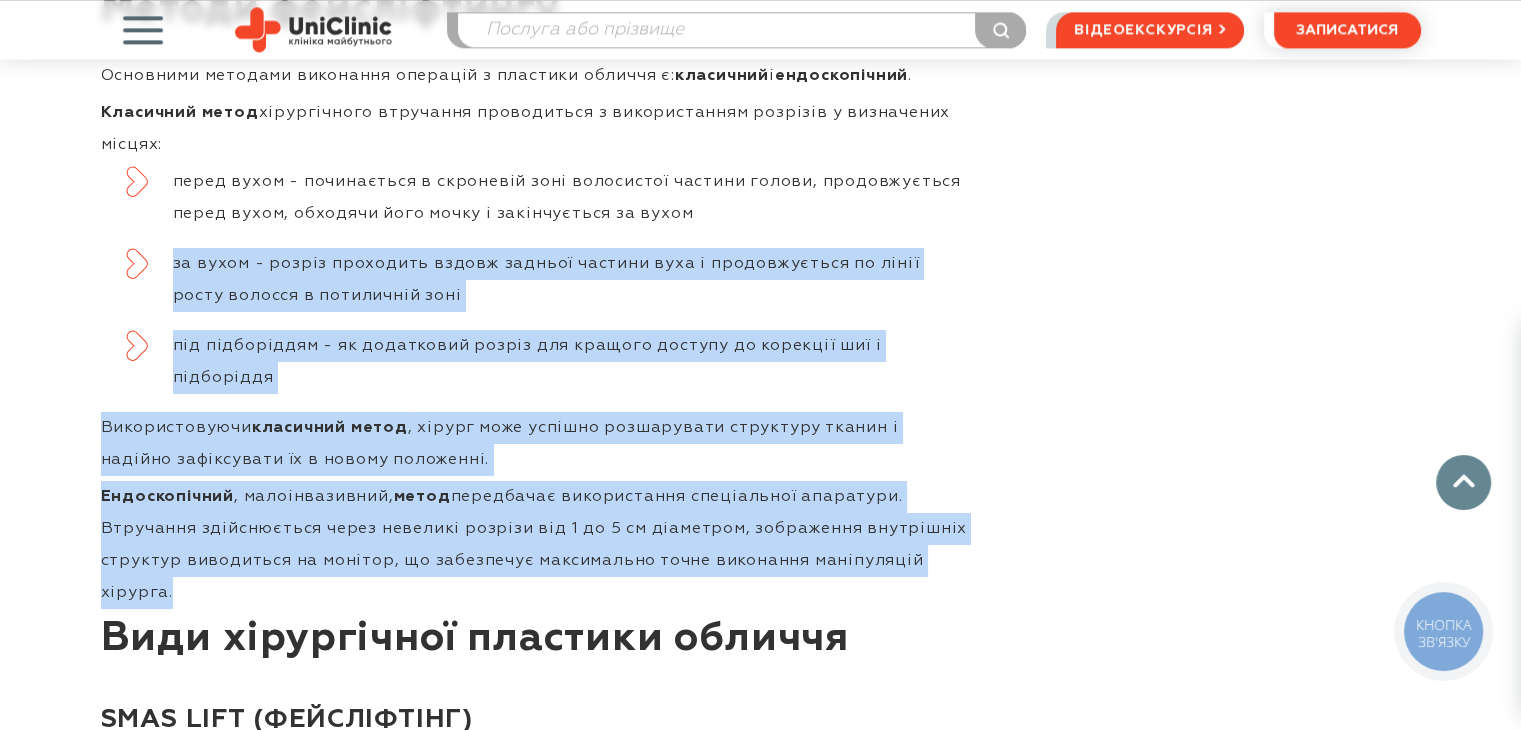 drag, startPoint x: 185, startPoint y: 552, endPoint x: 114, endPoint y: 245, distance: 315.10315 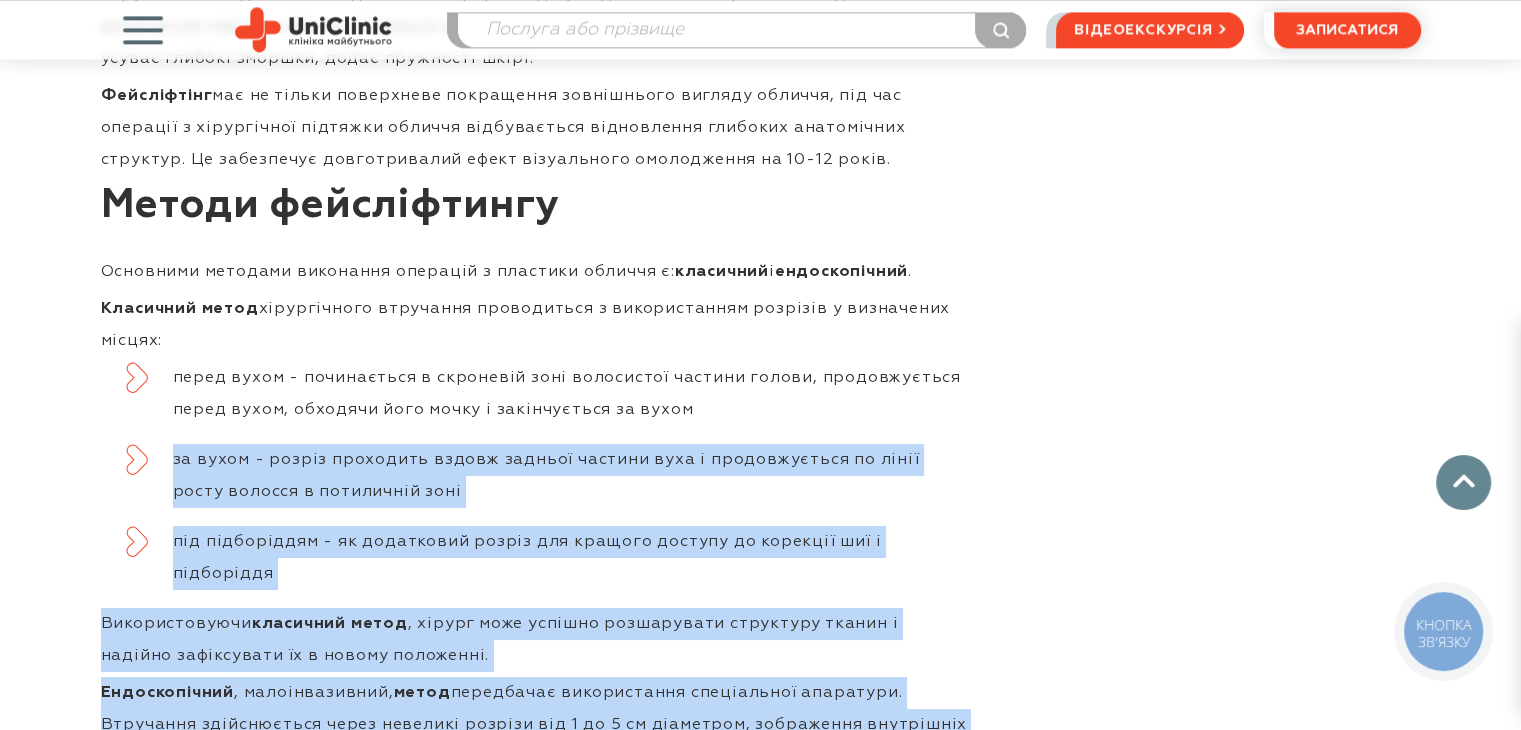 scroll, scrollTop: 2600, scrollLeft: 0, axis: vertical 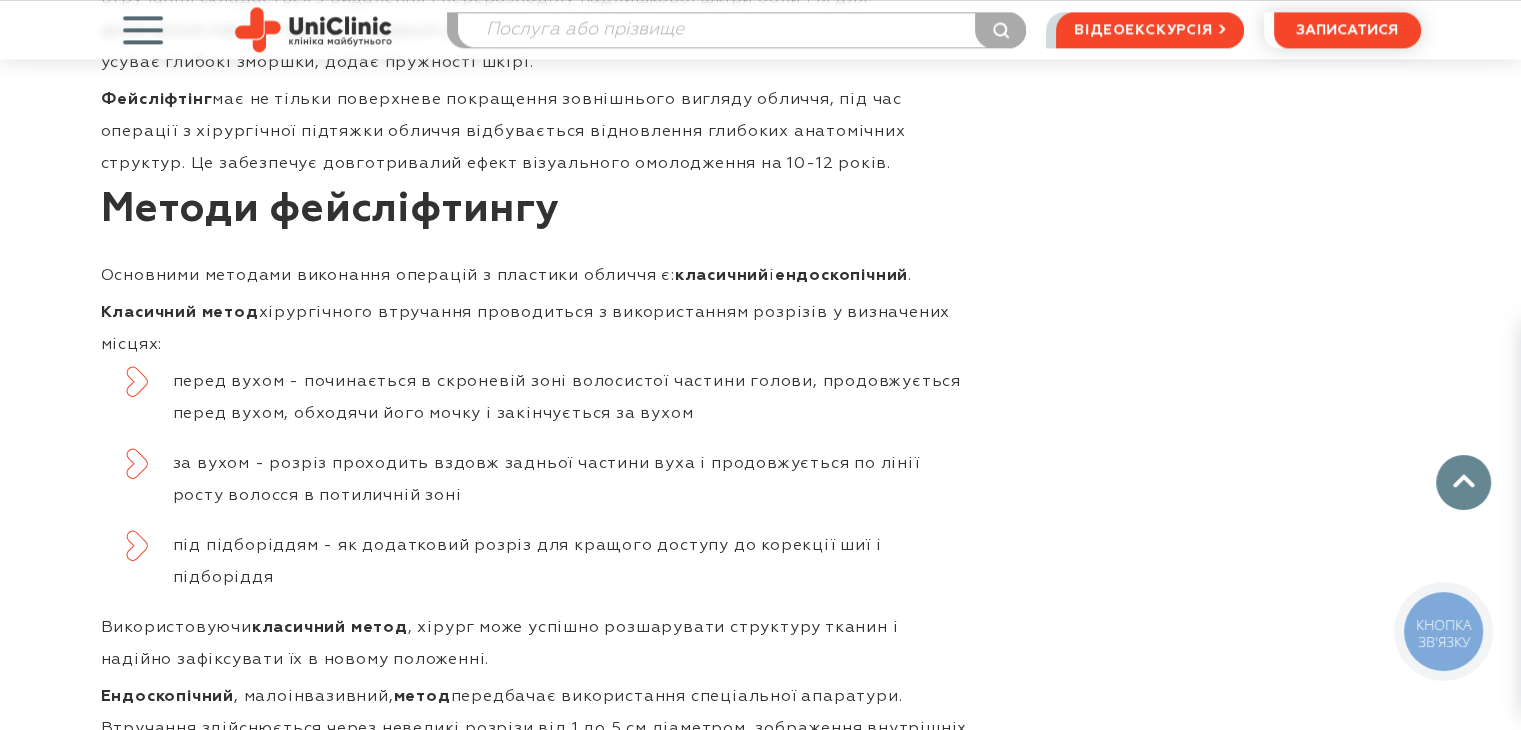 click on "Методи фейсліфтингу" at bounding box center [536, 220] 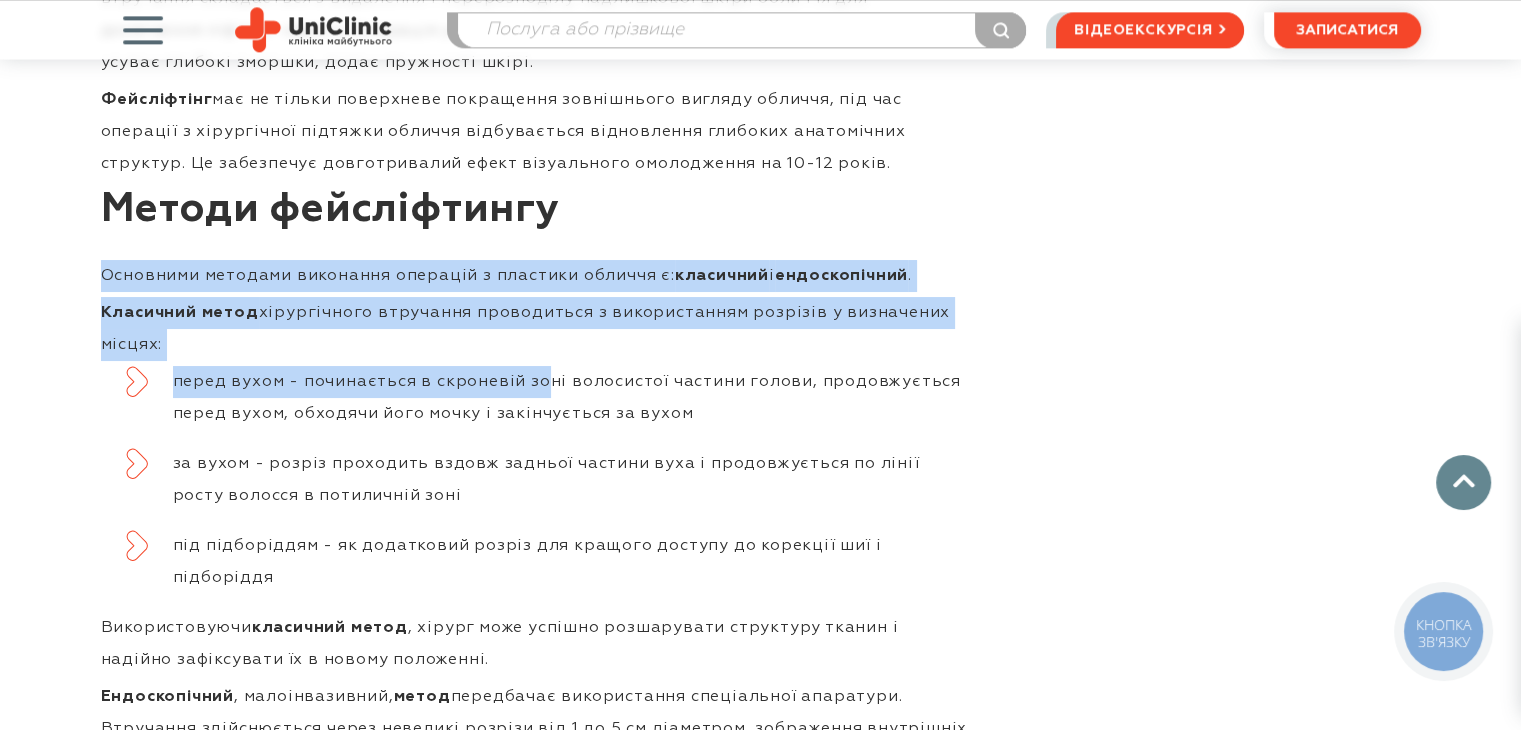 drag, startPoint x: 100, startPoint y: 255, endPoint x: 566, endPoint y: 377, distance: 481.7053 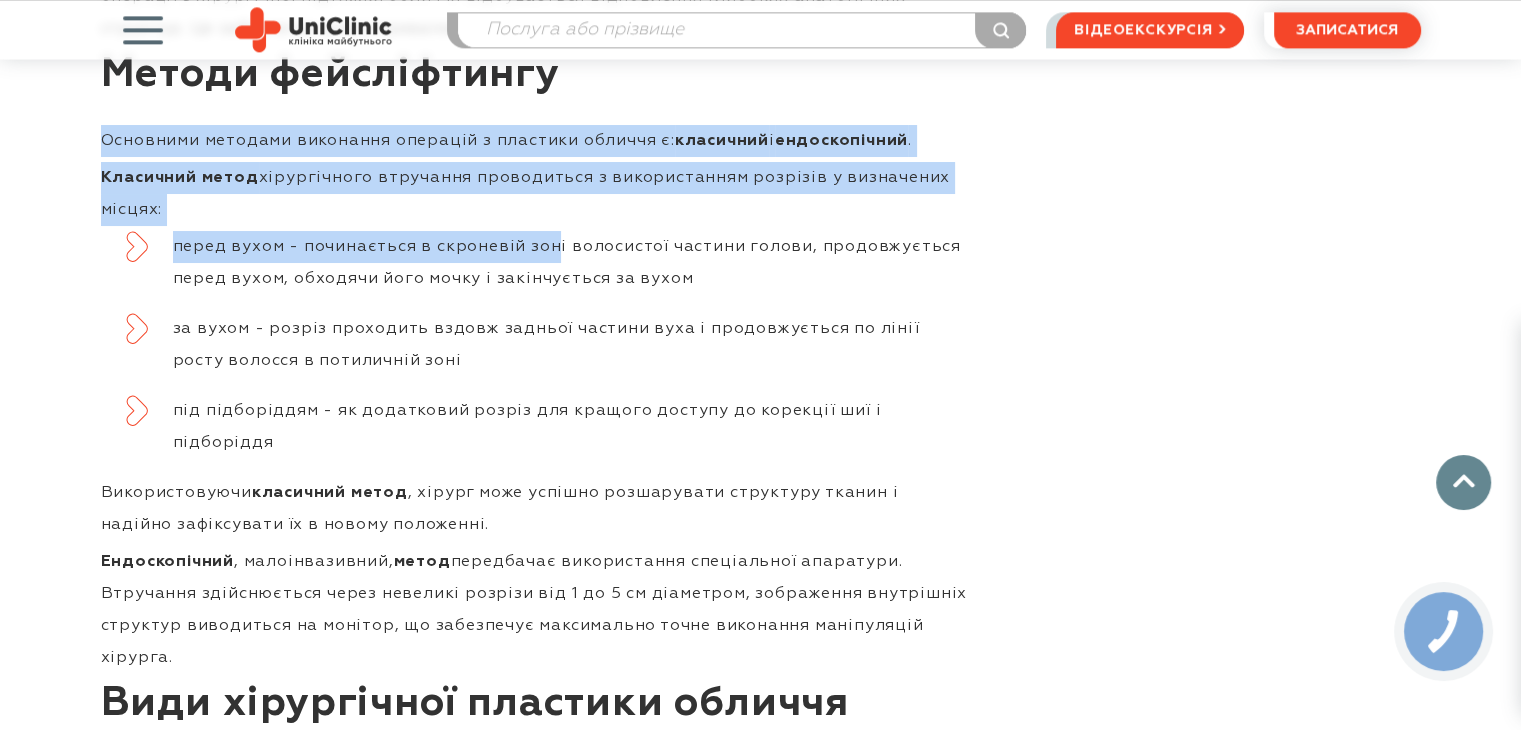 scroll, scrollTop: 2700, scrollLeft: 0, axis: vertical 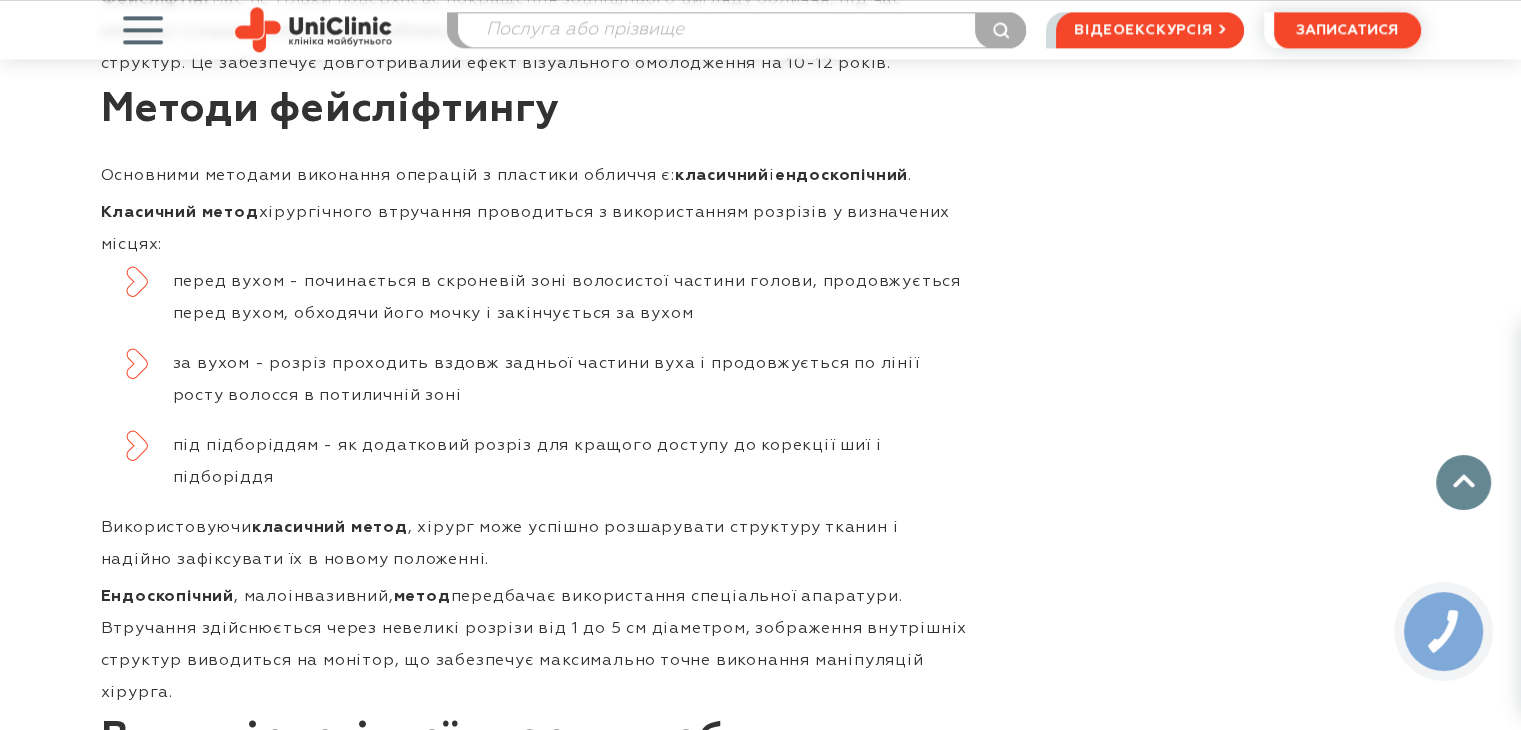click at bounding box center [1196, 2530] 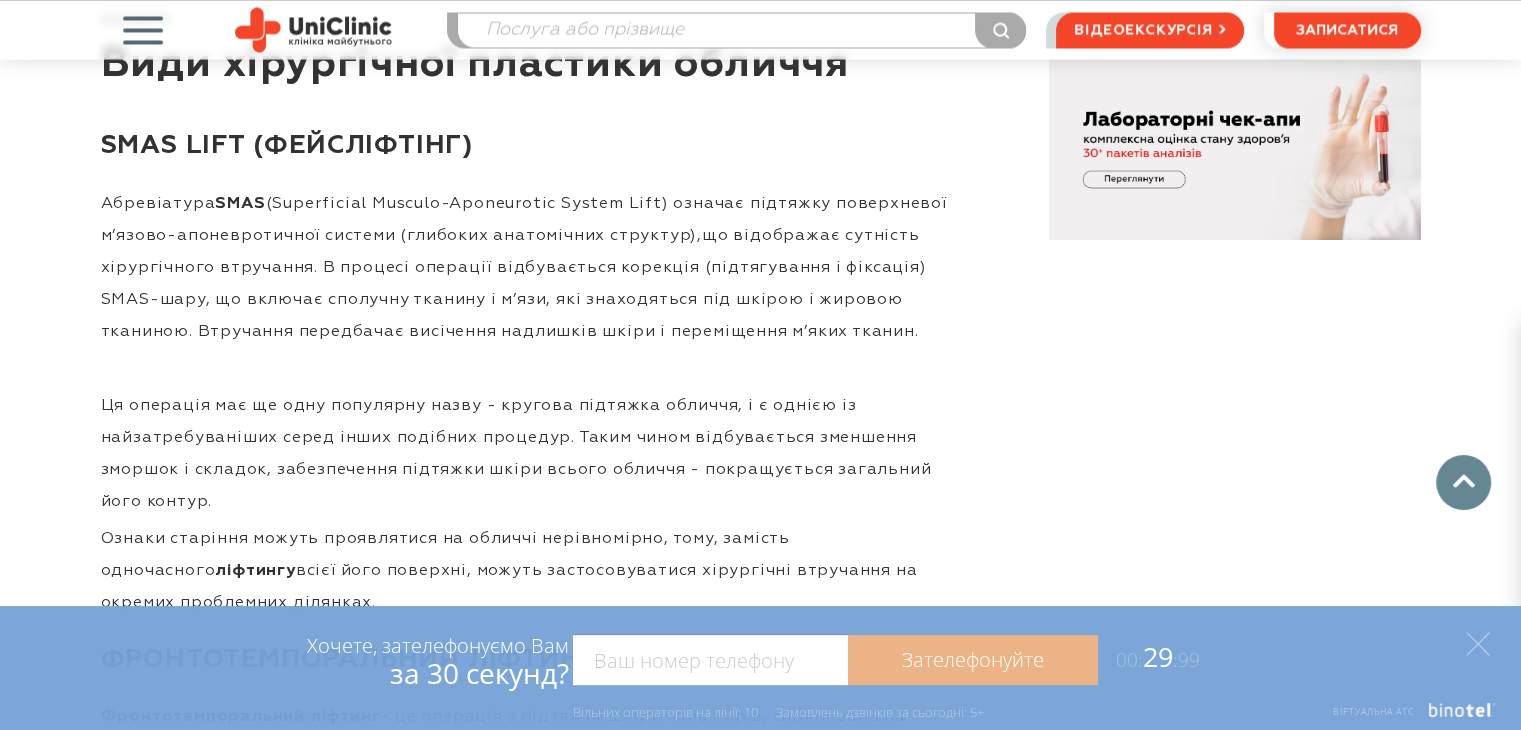 scroll, scrollTop: 3300, scrollLeft: 0, axis: vertical 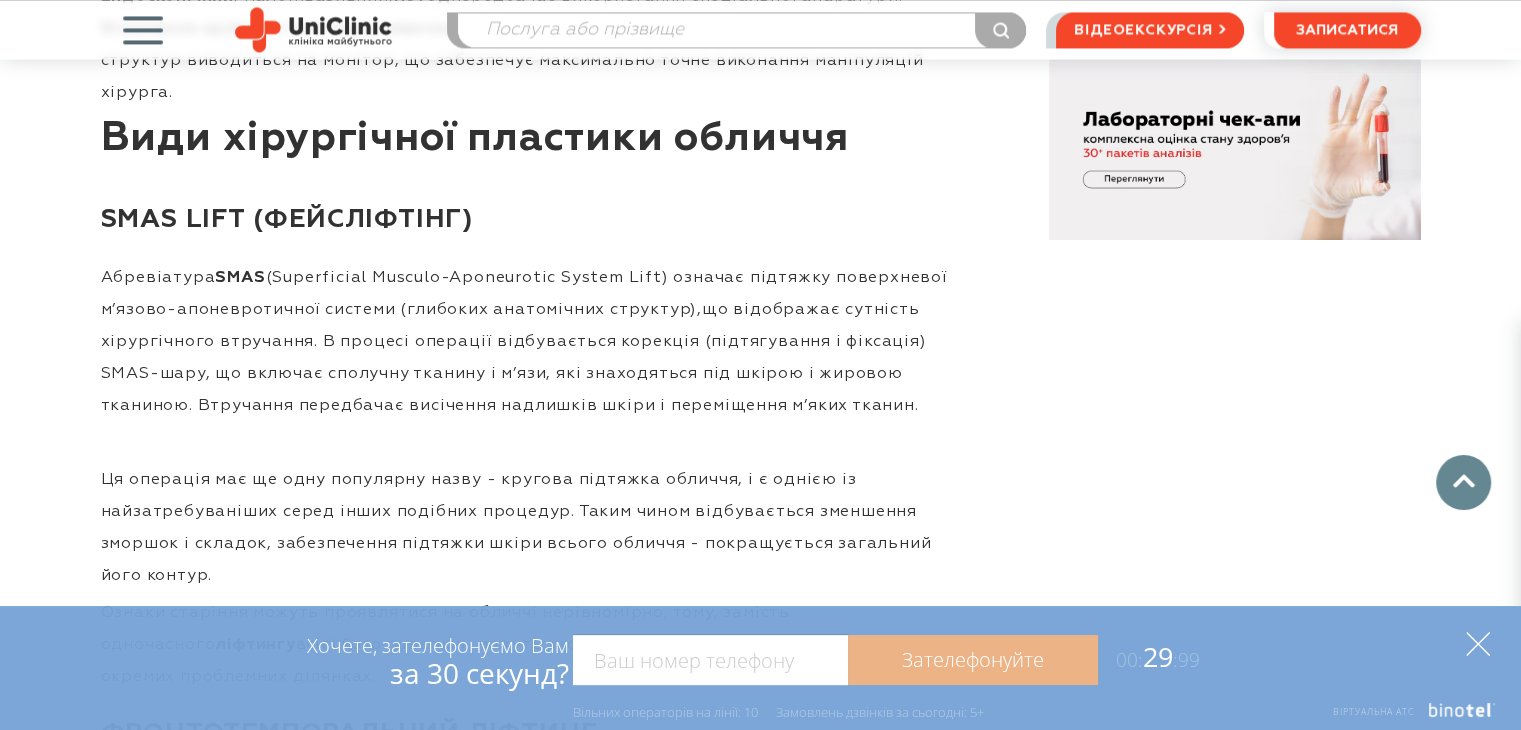 click 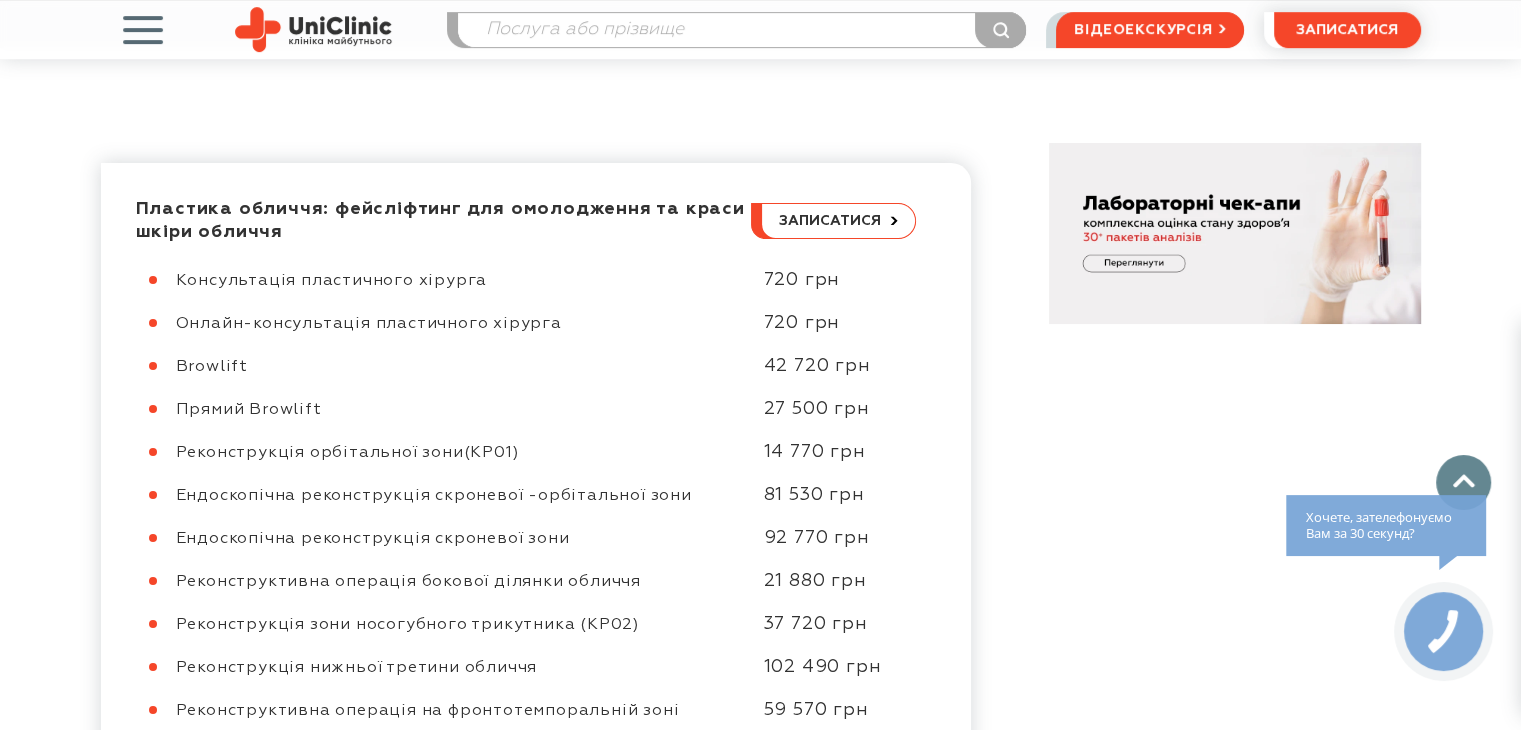 scroll, scrollTop: 900, scrollLeft: 0, axis: vertical 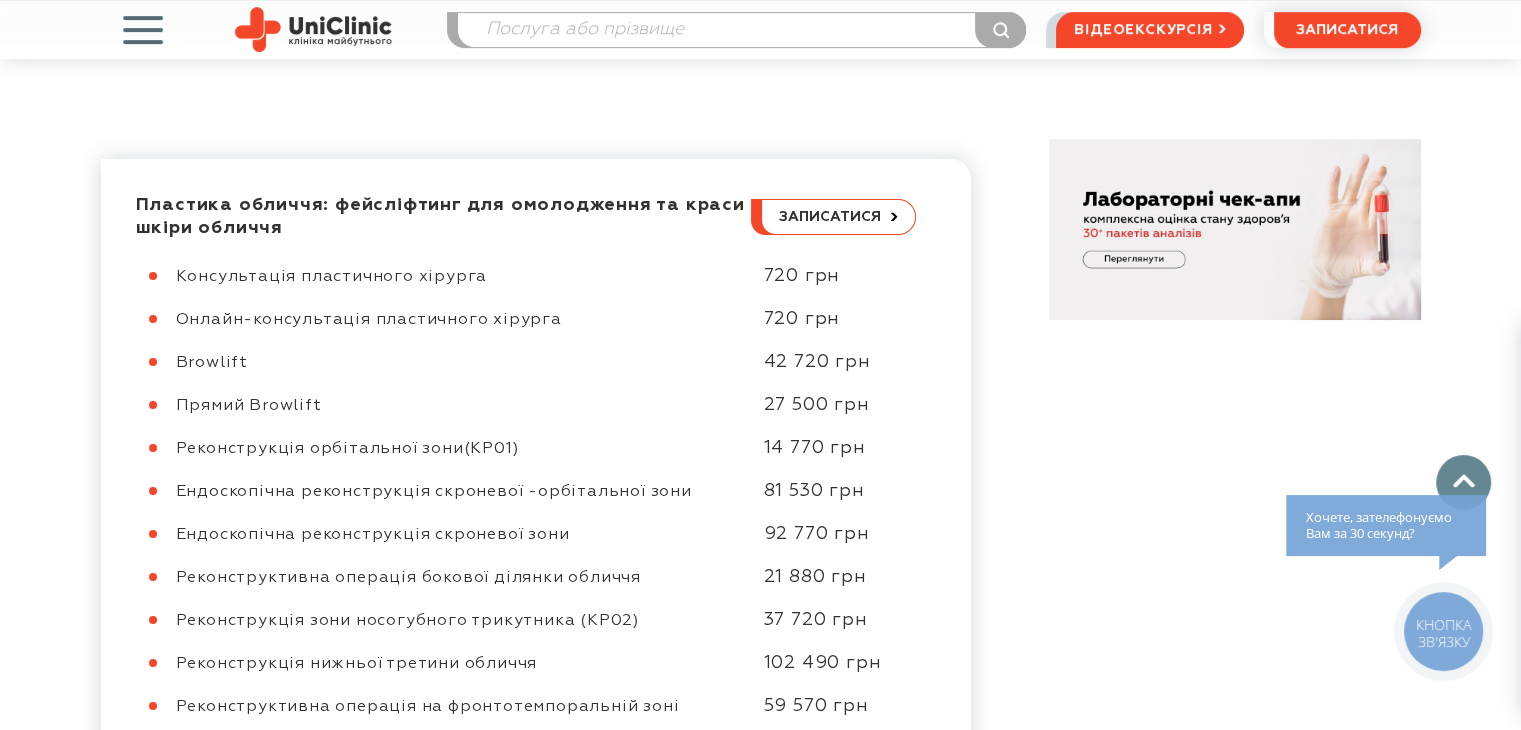 drag, startPoint x: 764, startPoint y: 304, endPoint x: 844, endPoint y: 304, distance: 80 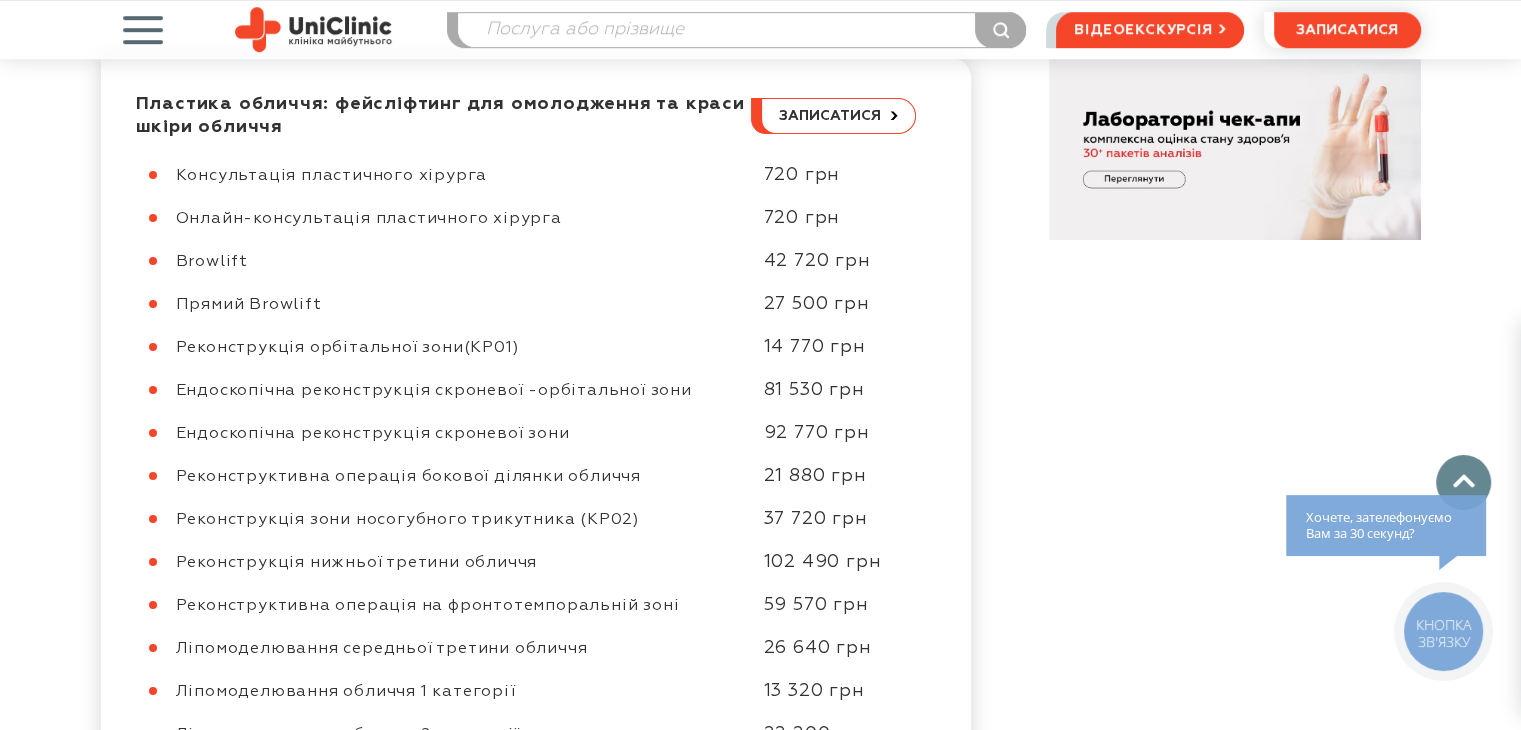 scroll, scrollTop: 1100, scrollLeft: 0, axis: vertical 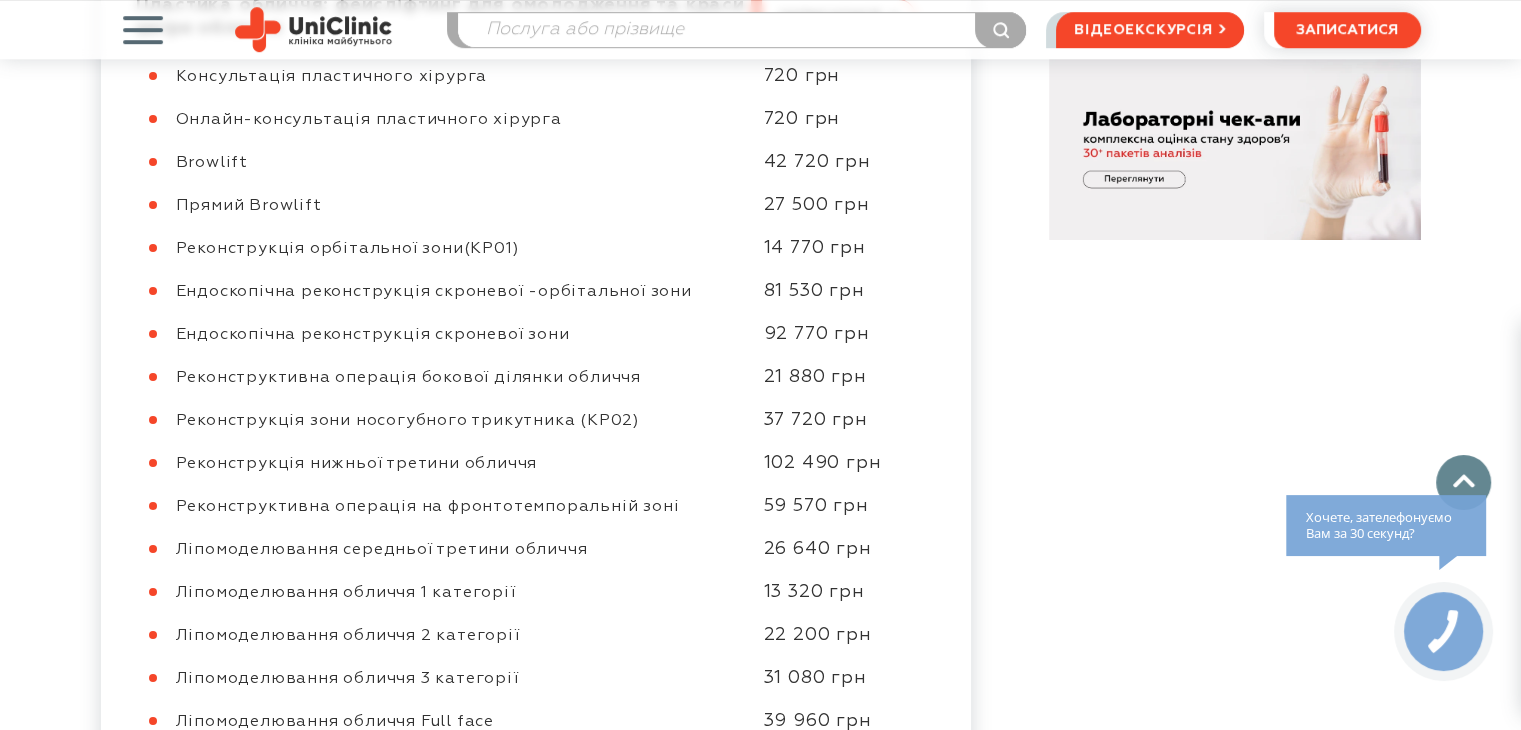 drag, startPoint x: 748, startPoint y: 498, endPoint x: 848, endPoint y: 502, distance: 100.07997 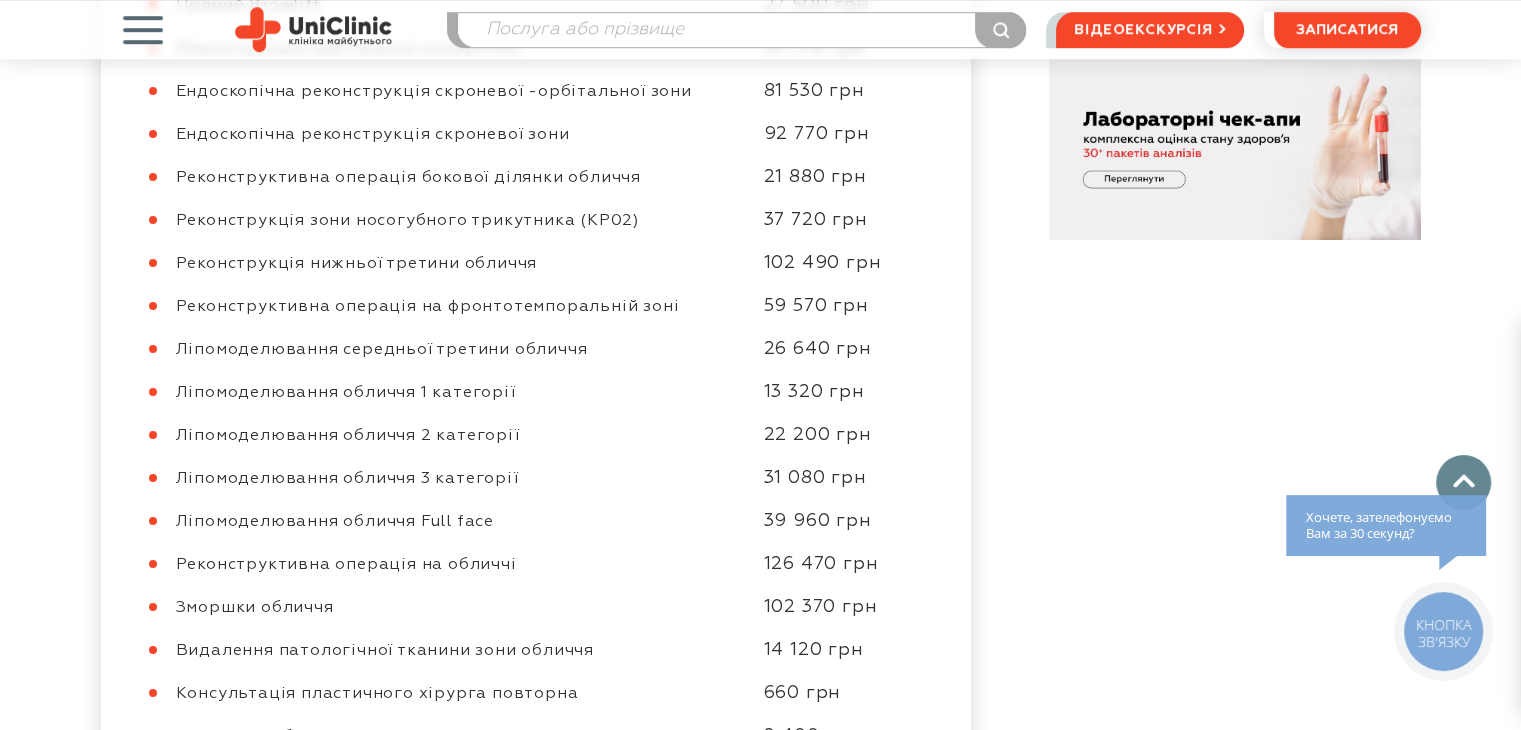 scroll, scrollTop: 1500, scrollLeft: 0, axis: vertical 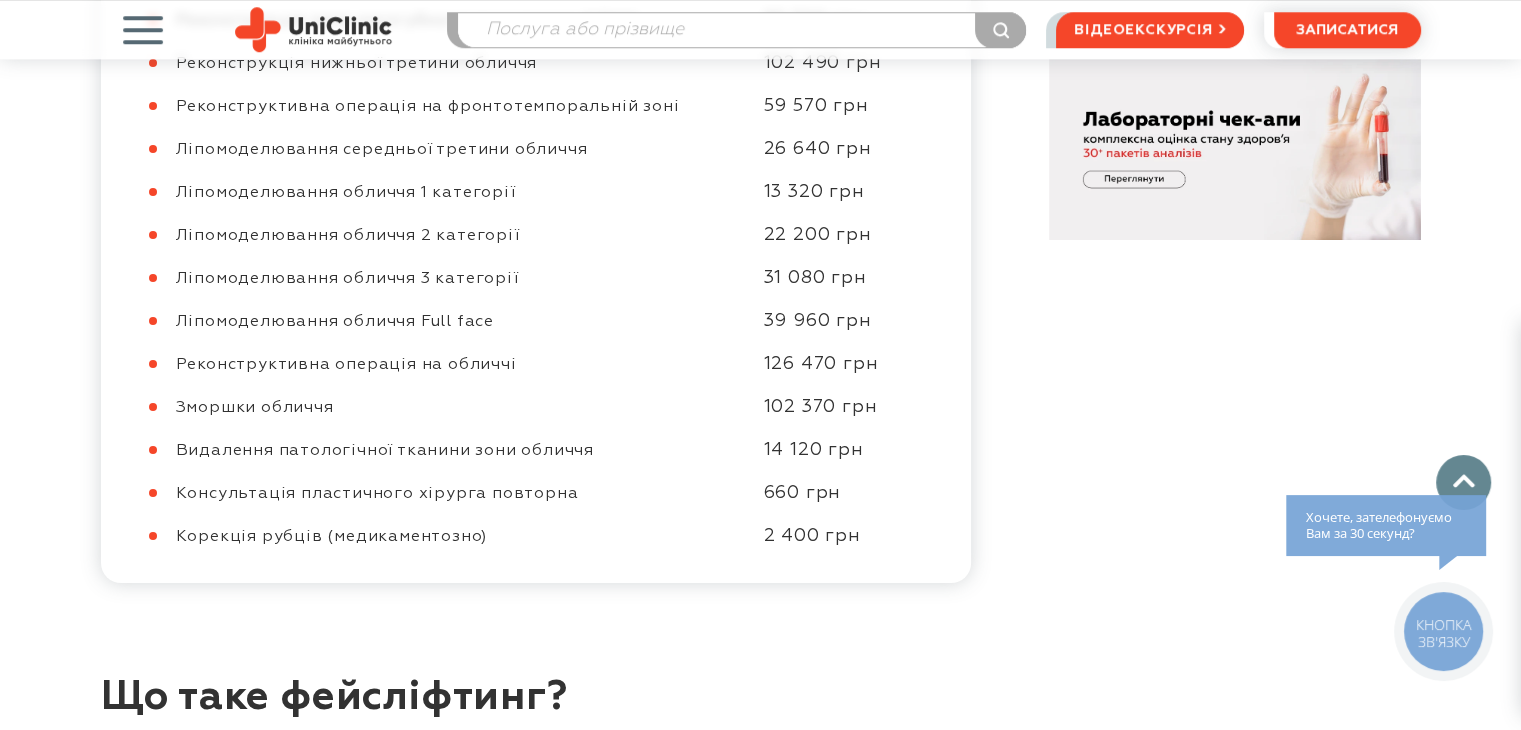 drag, startPoint x: 536, startPoint y: 312, endPoint x: 174, endPoint y: 310, distance: 362.00552 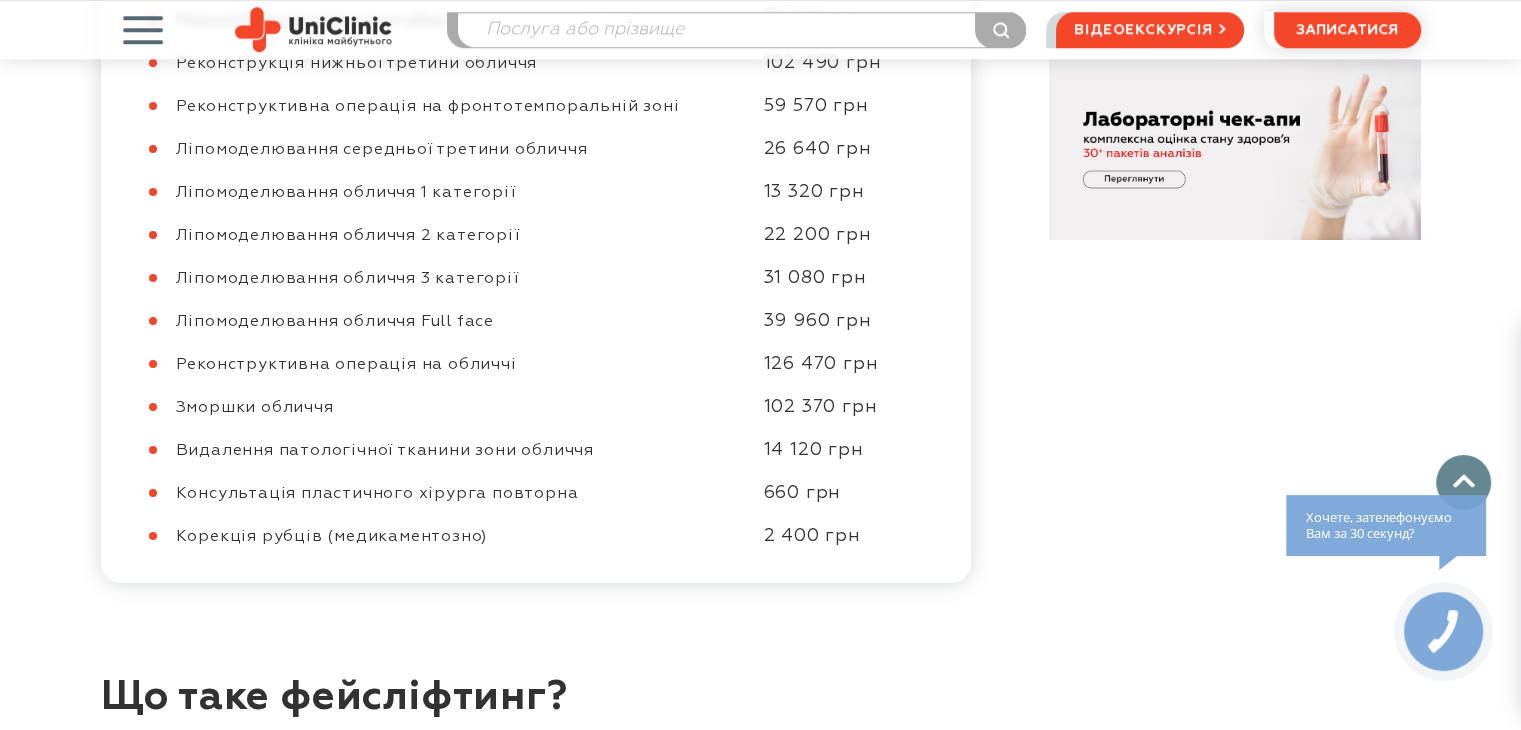 copy on "Ліпомоделювання обличчя Full face" 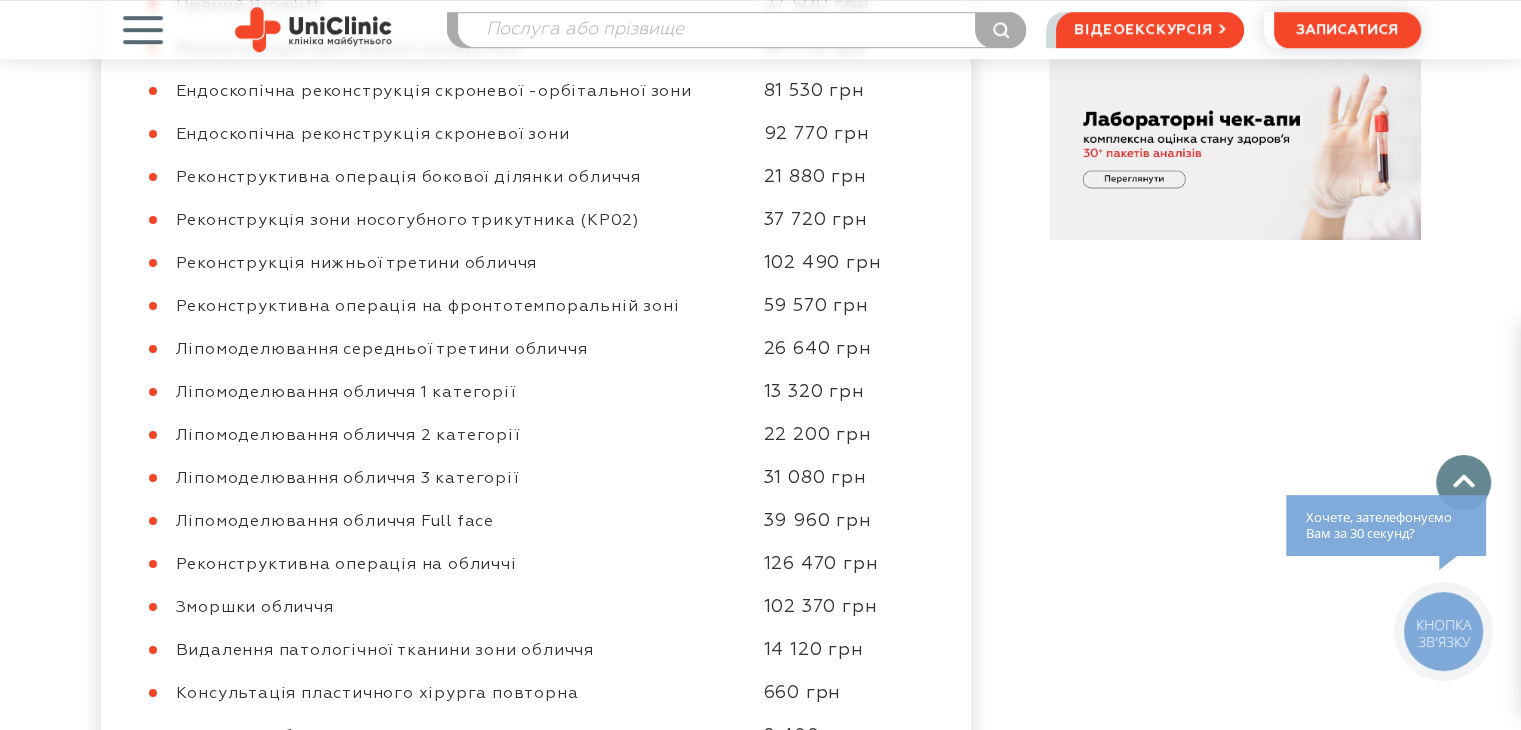 scroll, scrollTop: 1400, scrollLeft: 0, axis: vertical 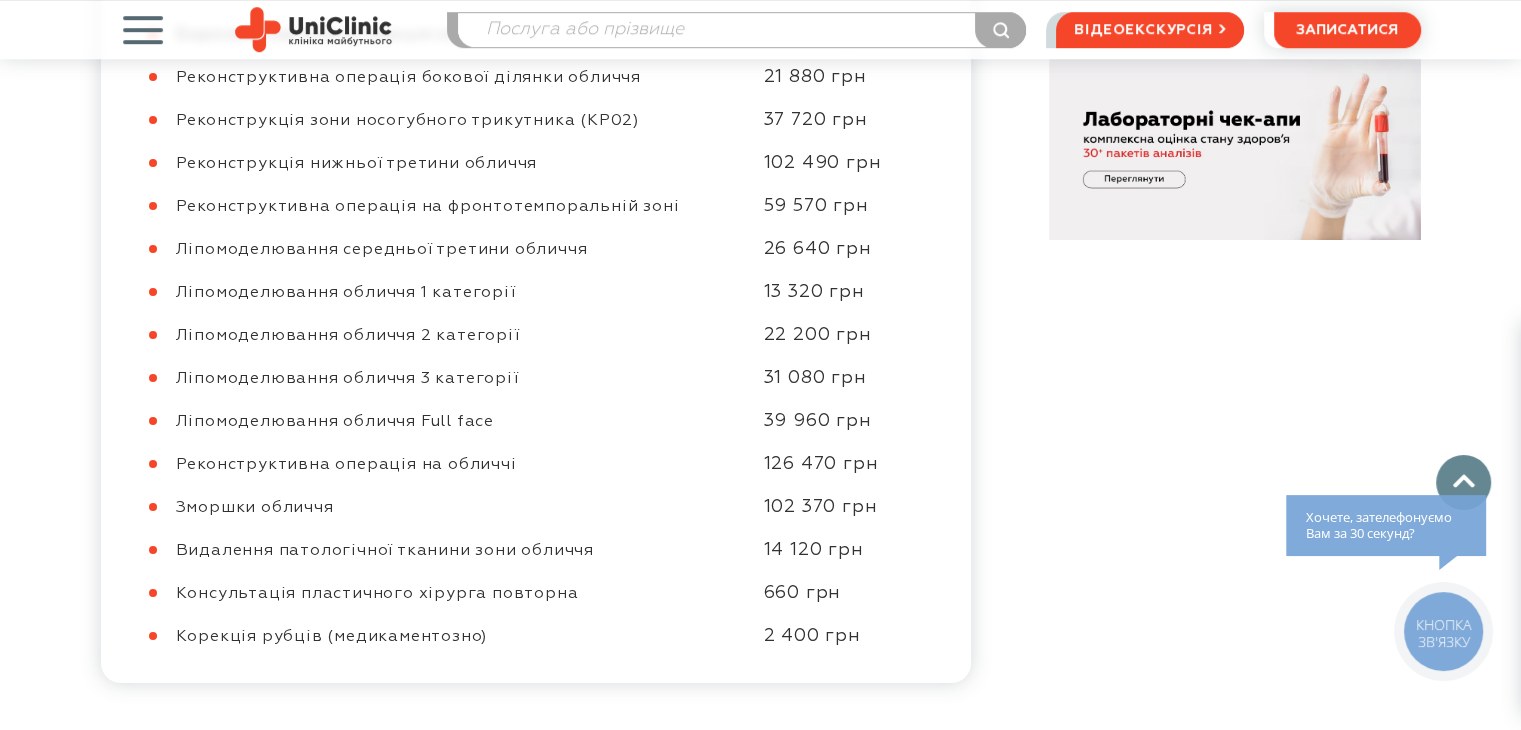 drag, startPoint x: 188, startPoint y: 193, endPoint x: 590, endPoint y: 199, distance: 402.04477 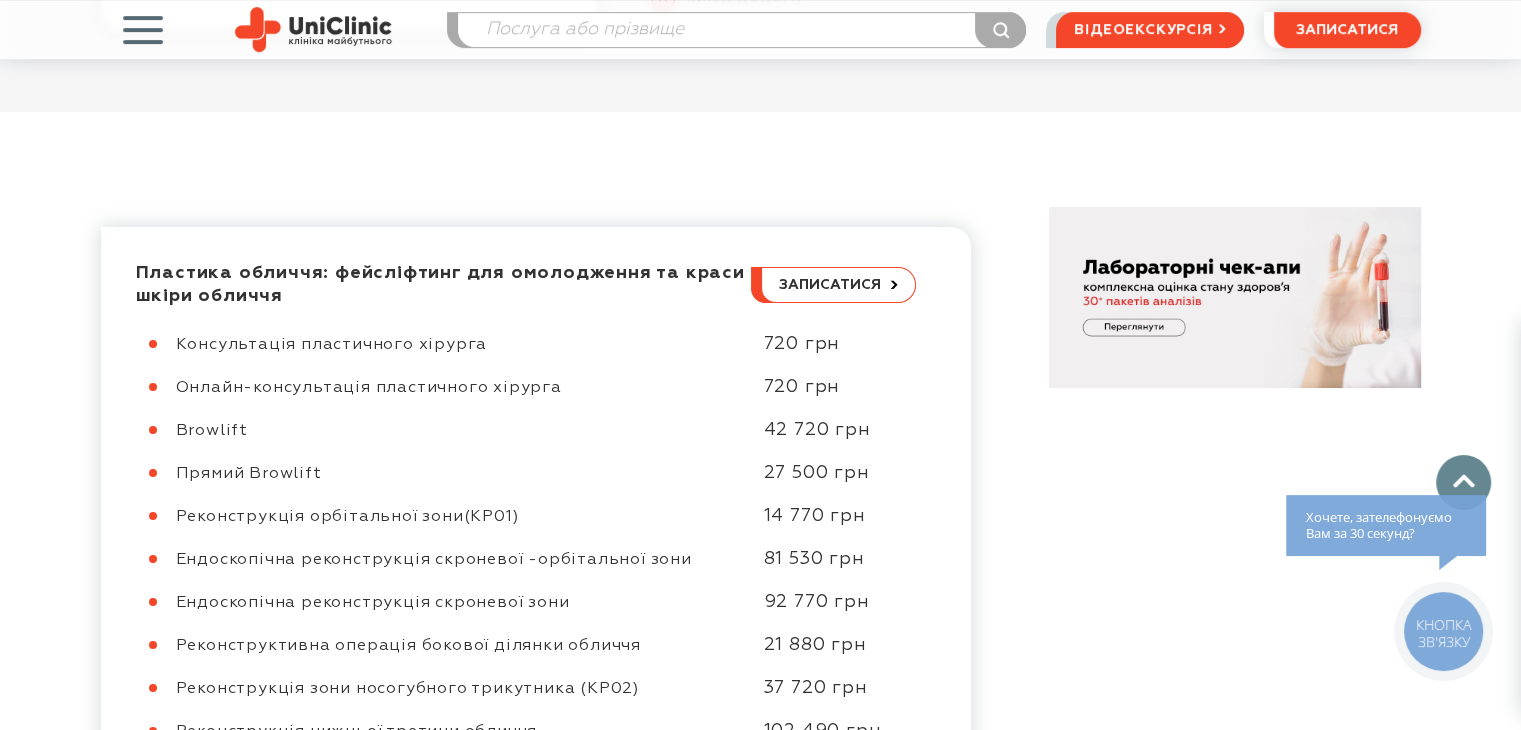 scroll, scrollTop: 800, scrollLeft: 0, axis: vertical 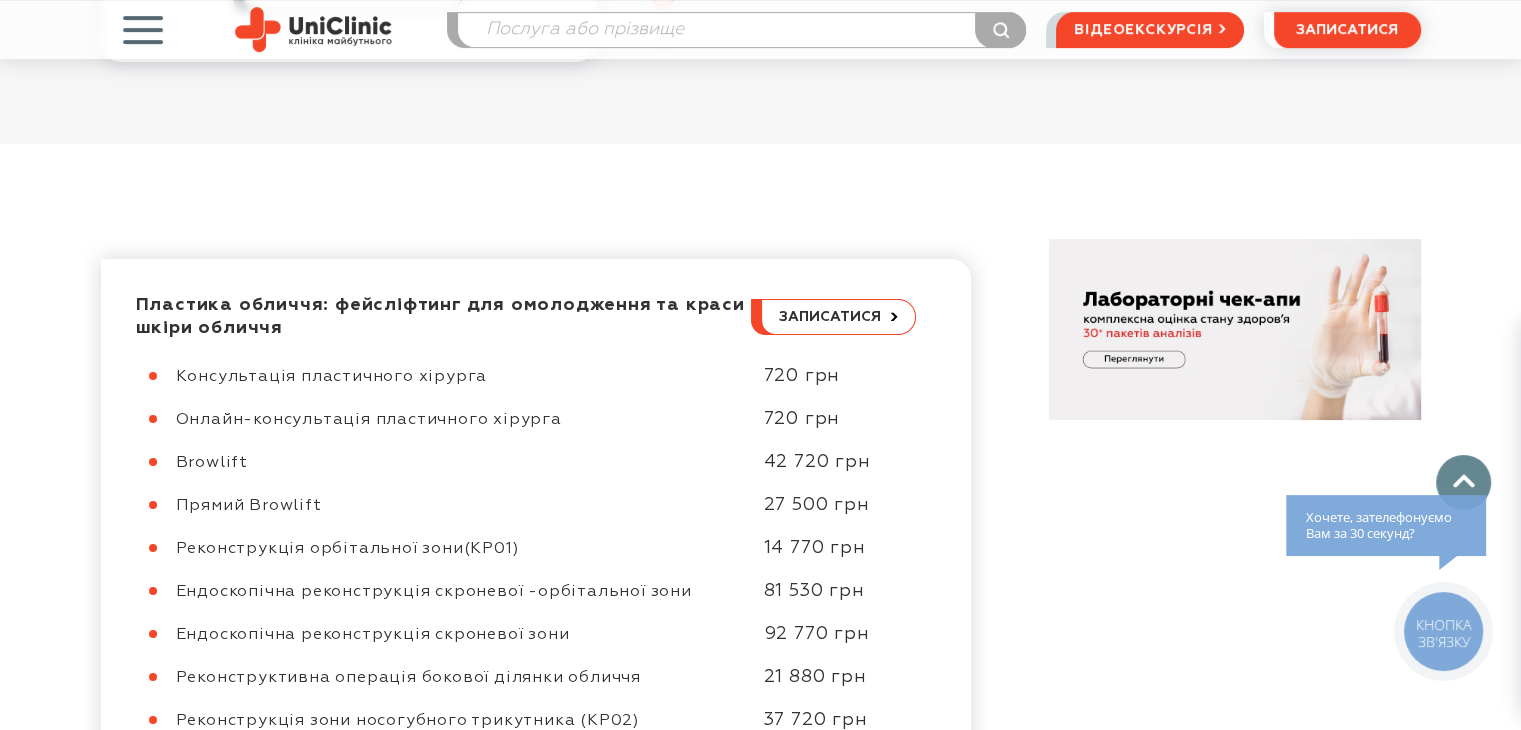 drag, startPoint x: 756, startPoint y: 446, endPoint x: 873, endPoint y: 451, distance: 117.10679 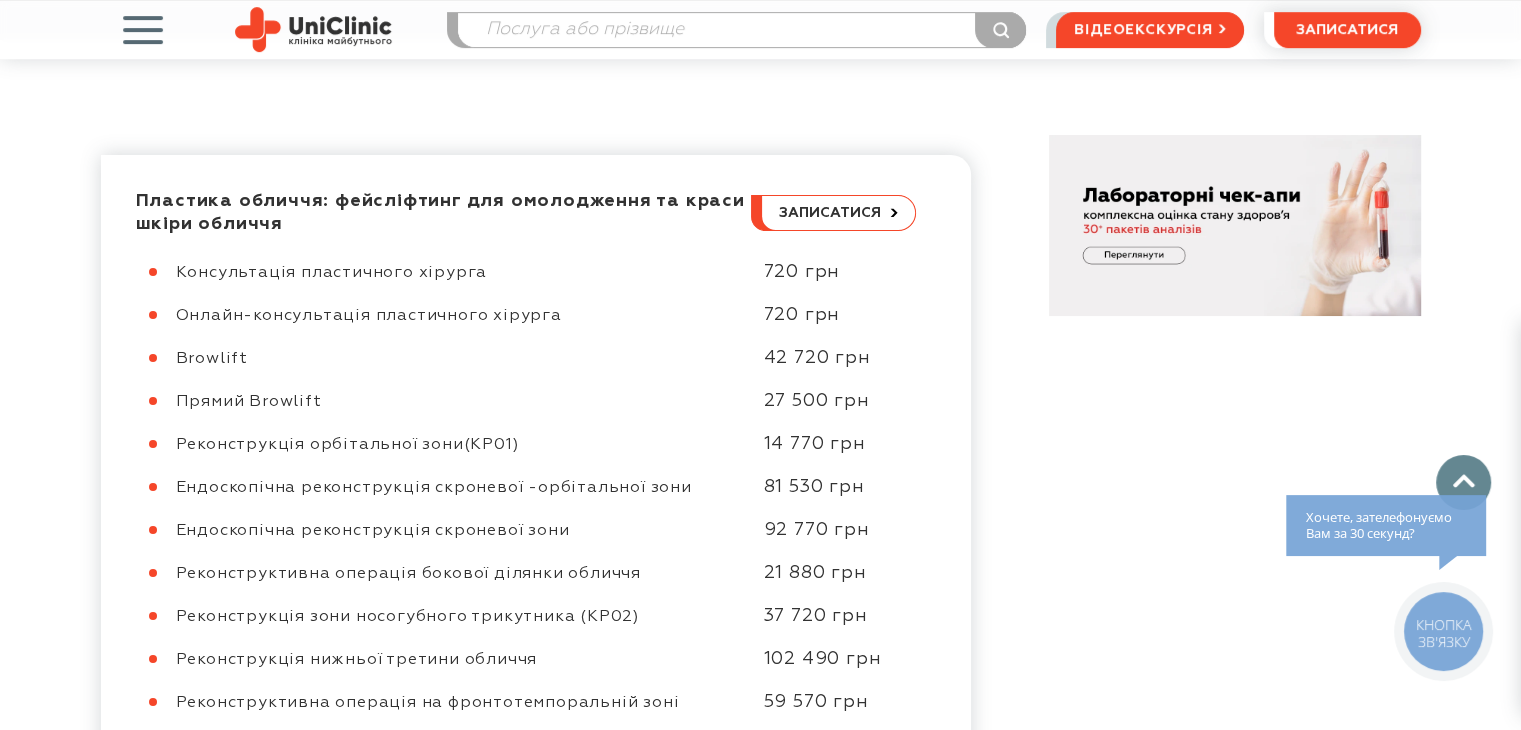 scroll, scrollTop: 1000, scrollLeft: 0, axis: vertical 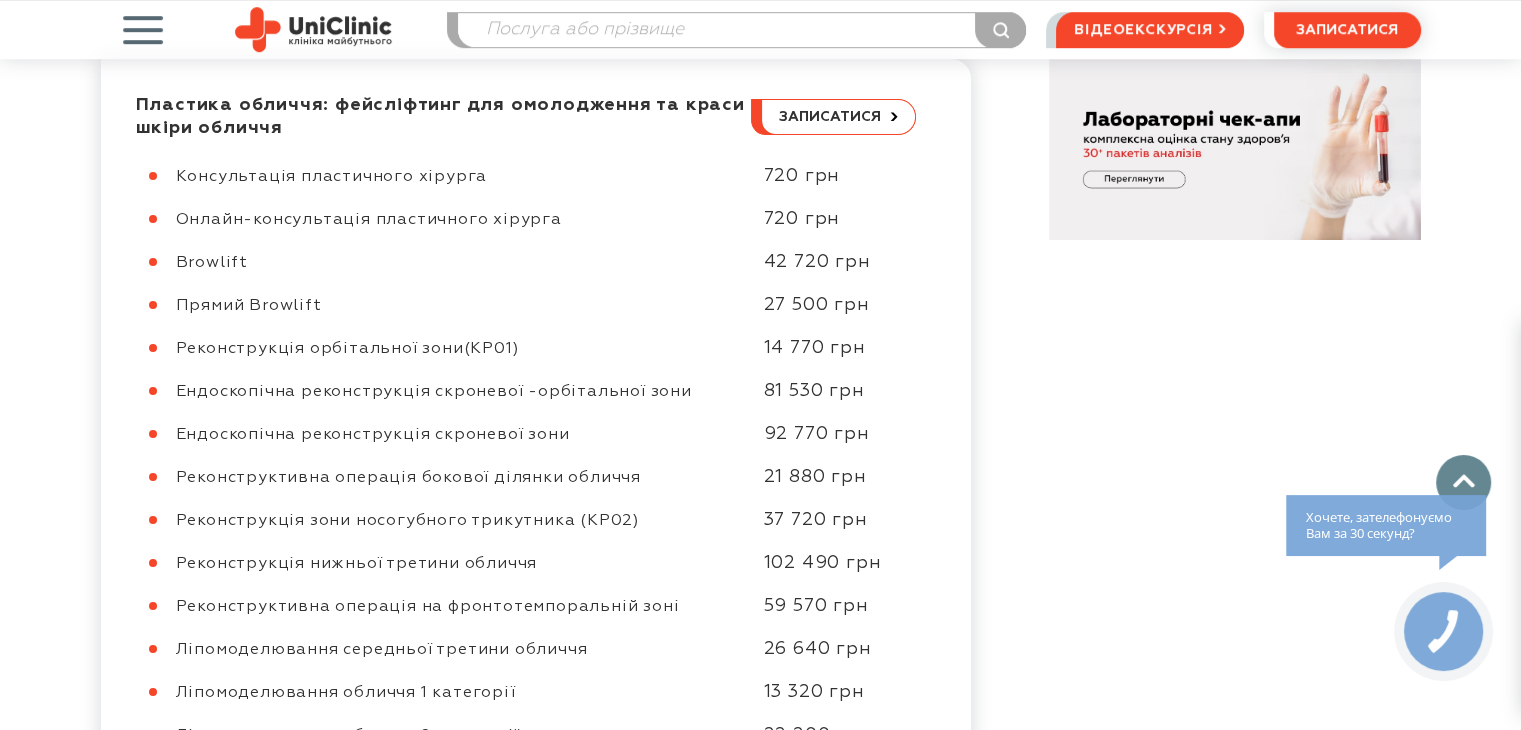 drag, startPoint x: 756, startPoint y: 341, endPoint x: 863, endPoint y: 338, distance: 107.042046 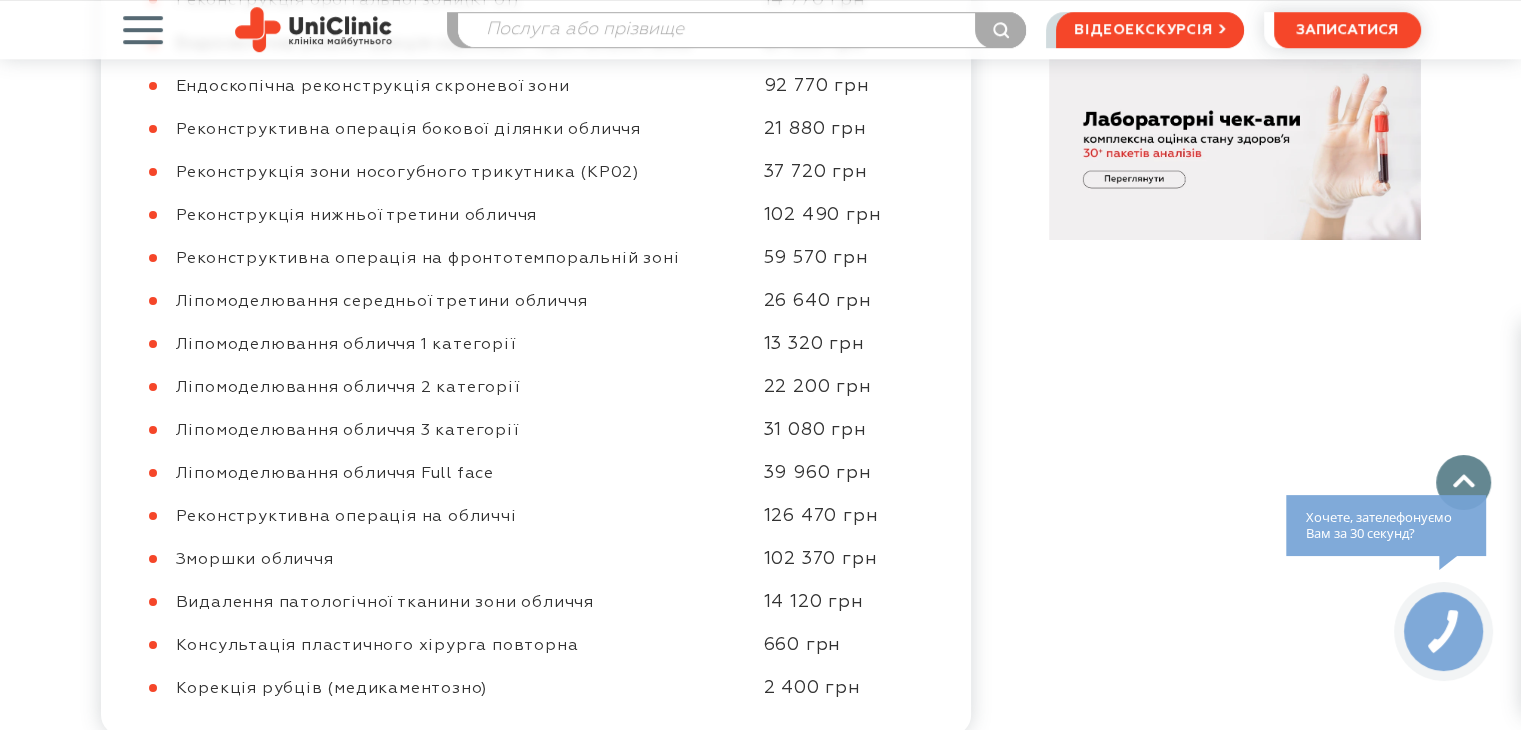 scroll, scrollTop: 1300, scrollLeft: 0, axis: vertical 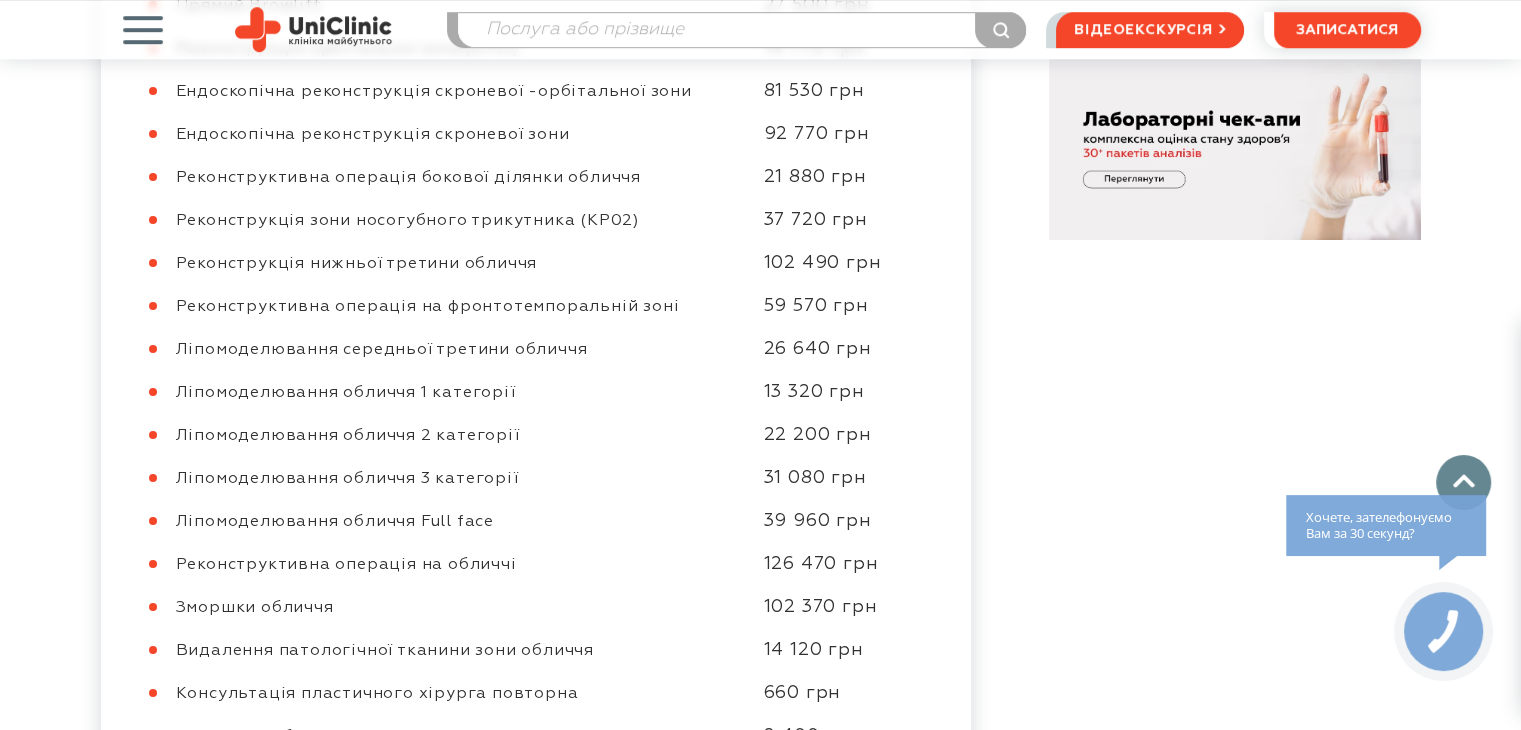 drag, startPoint x: 765, startPoint y: 388, endPoint x: 907, endPoint y: 362, distance: 144.36066 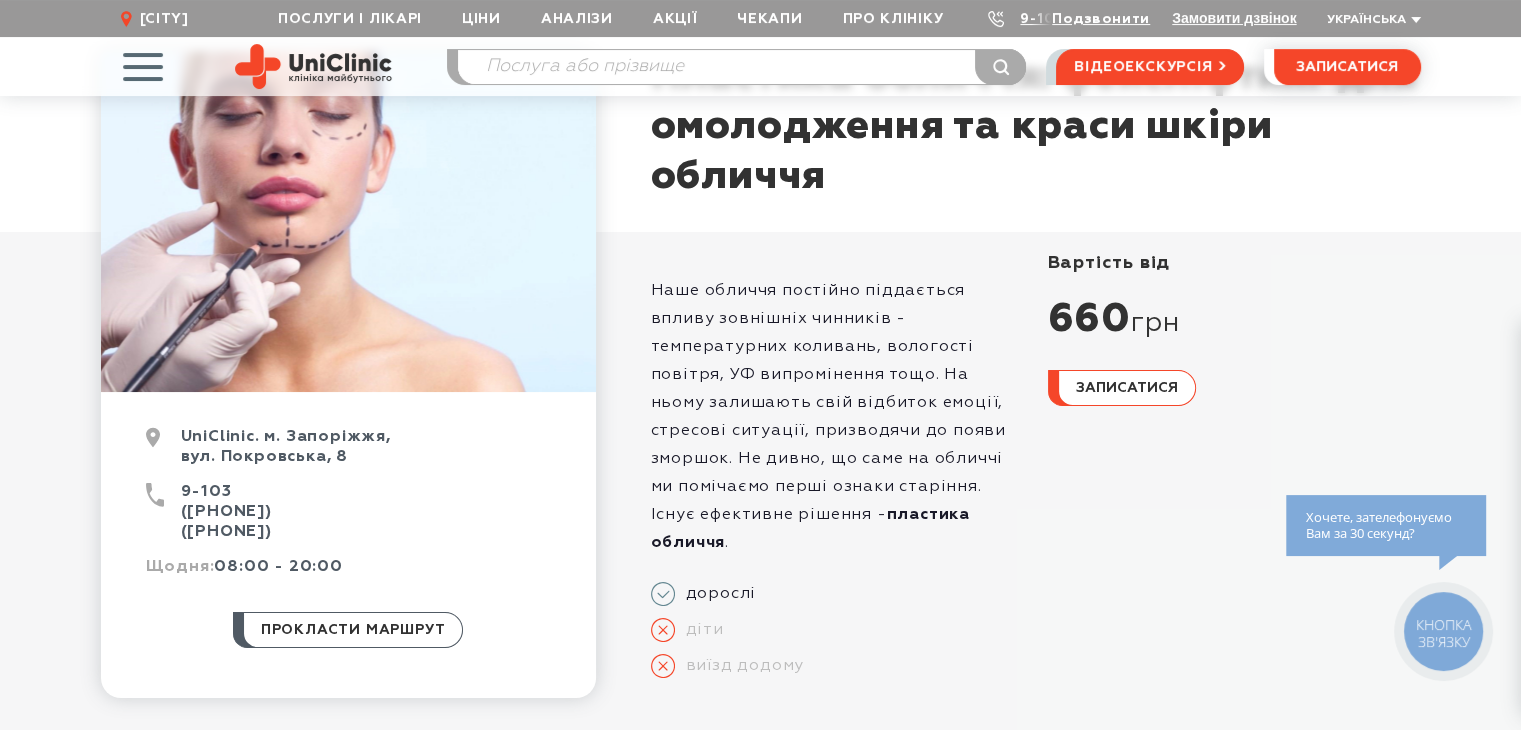 scroll, scrollTop: 0, scrollLeft: 0, axis: both 